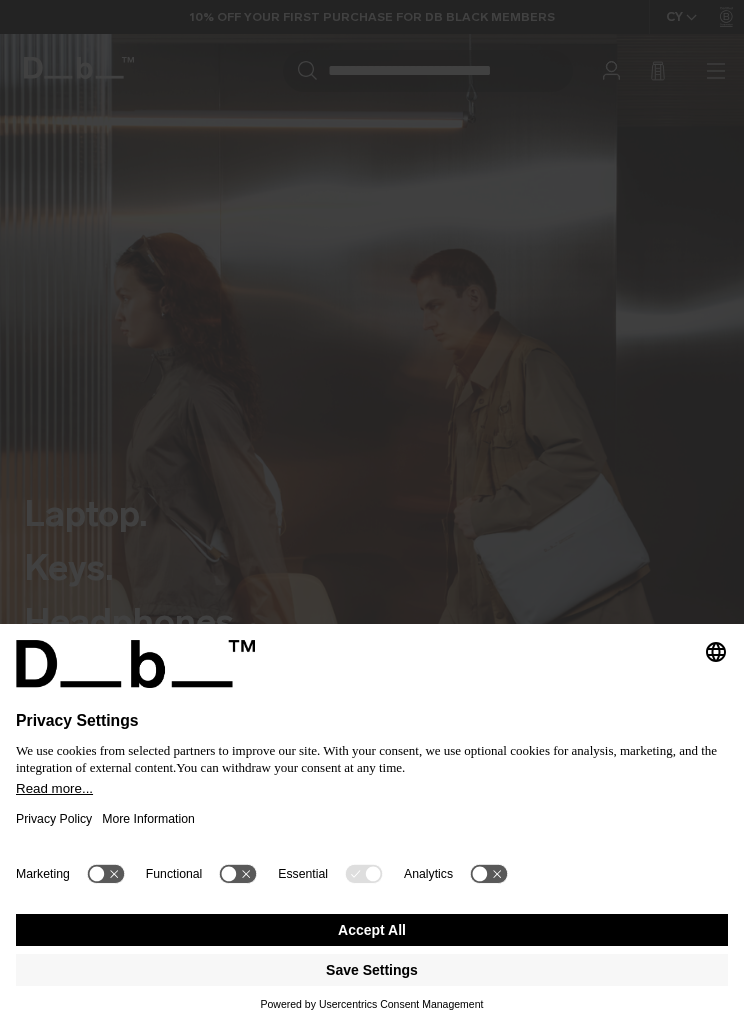 scroll, scrollTop: 0, scrollLeft: 0, axis: both 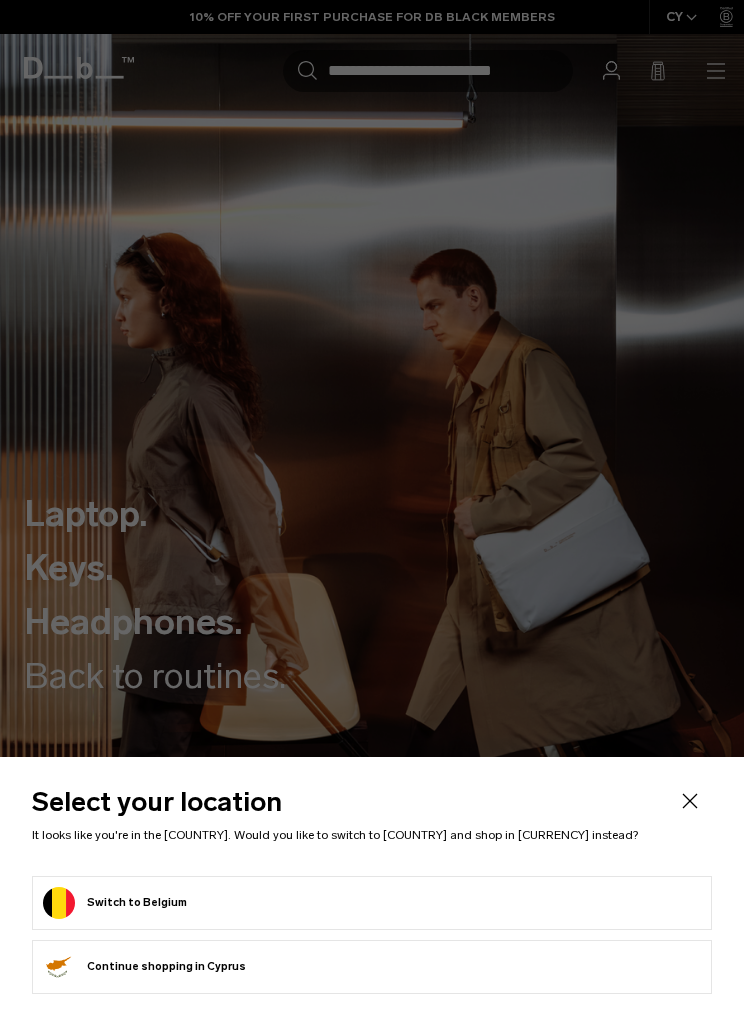 click on "Switch to Belgium" at bounding box center (372, 903) 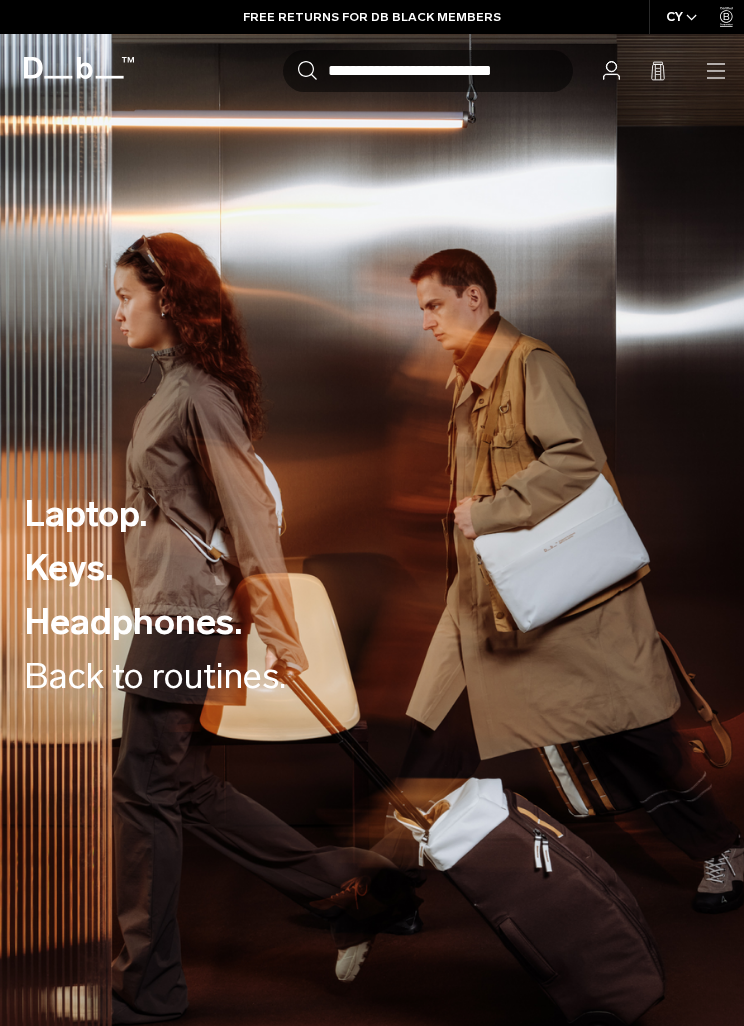 click on "Db
Shop
By Category
All Products
New Arrivals
Bestsellers" at bounding box center [372, 71] 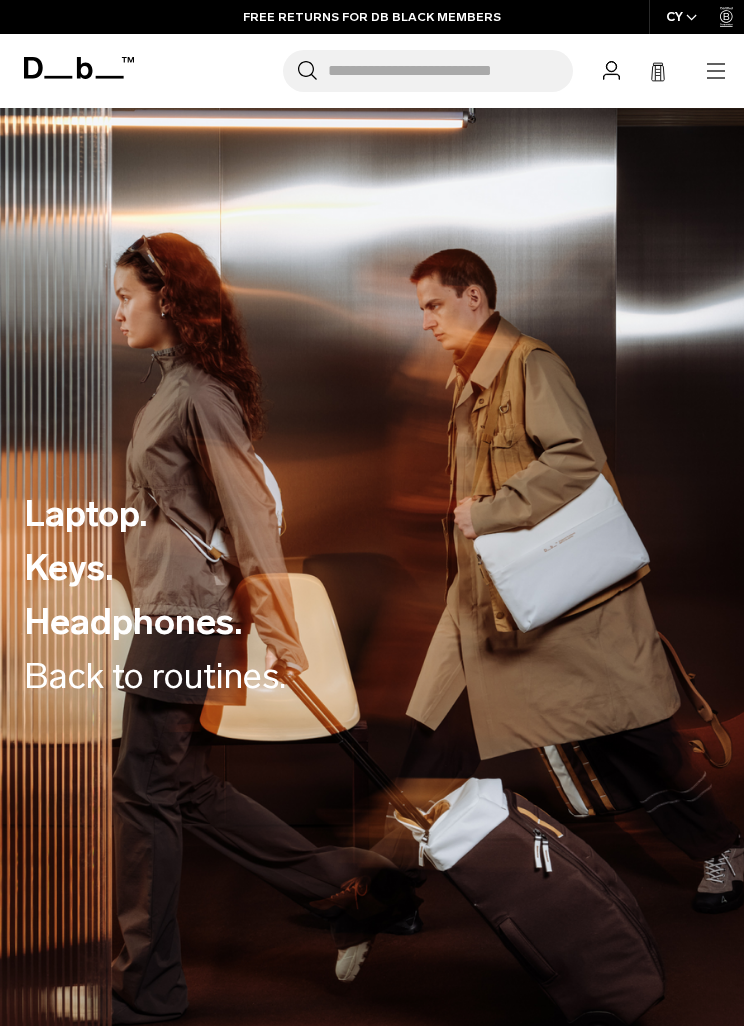 click 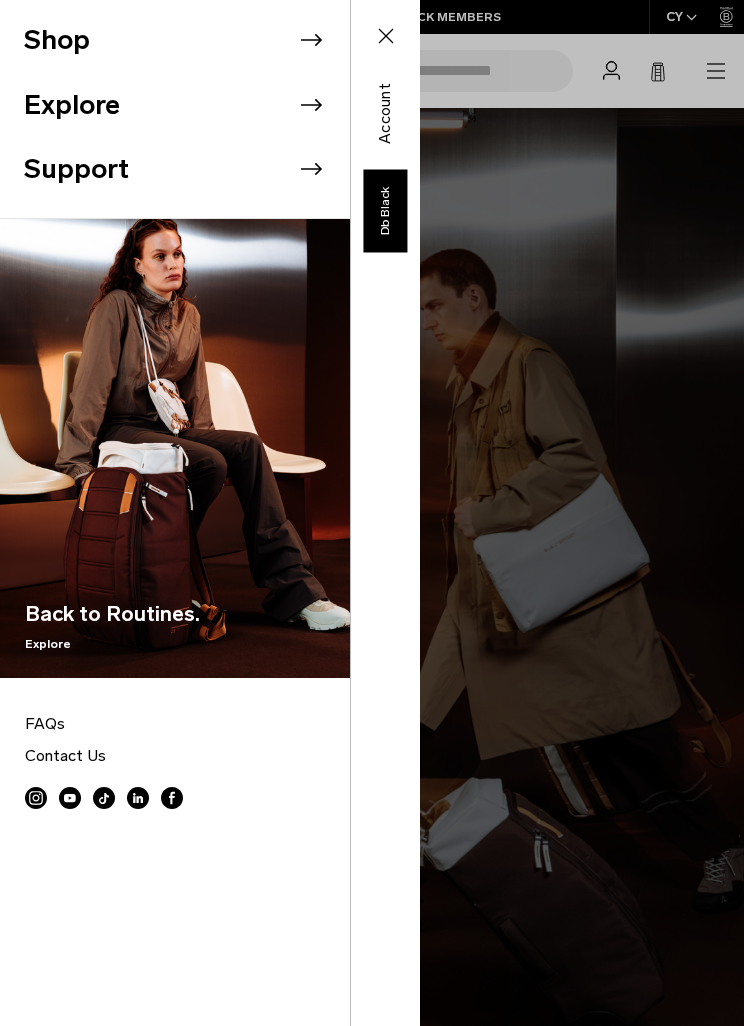 click on "Shop" at bounding box center (187, 40) 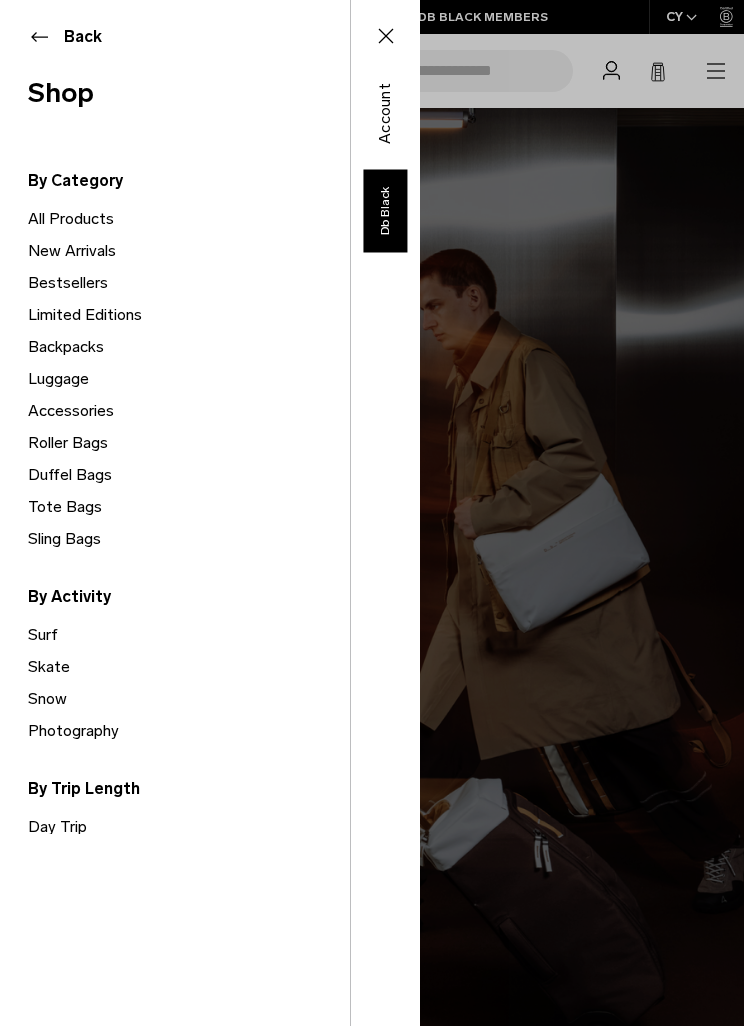 click on "Luggage" at bounding box center (189, 379) 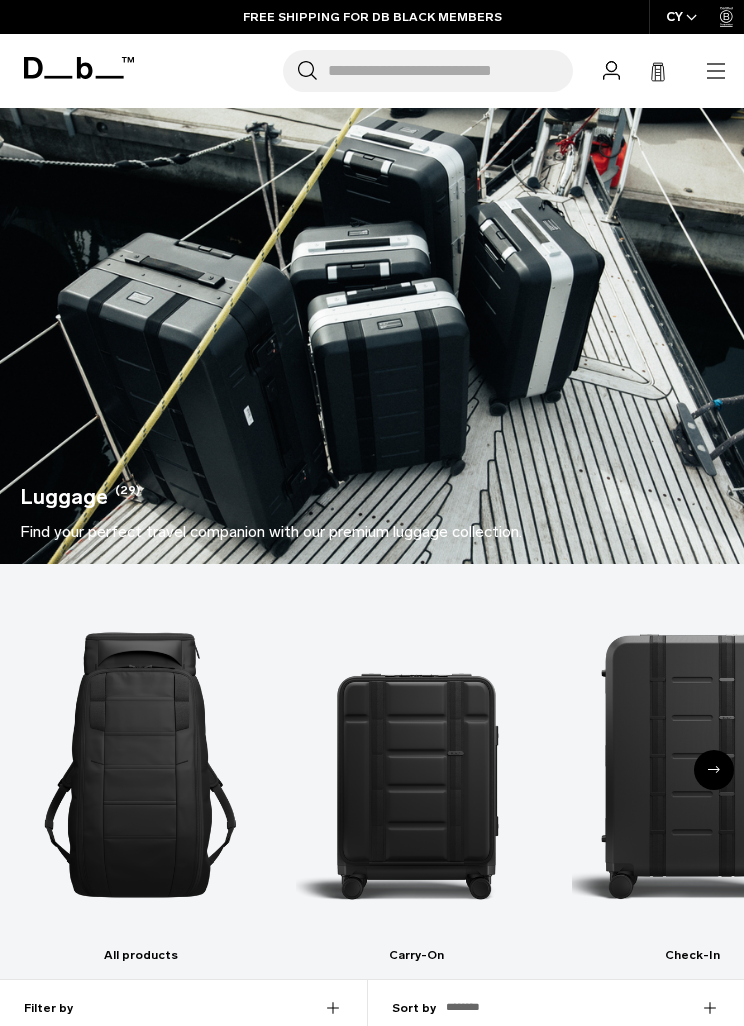 scroll, scrollTop: 0, scrollLeft: 0, axis: both 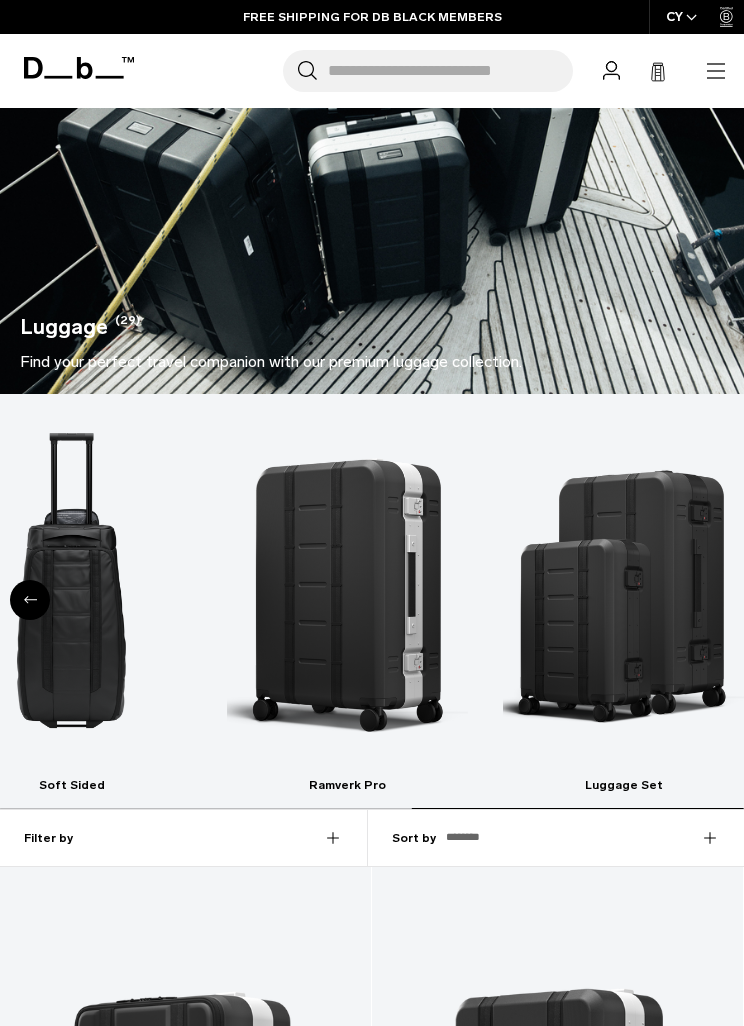 click at bounding box center (623, 595) 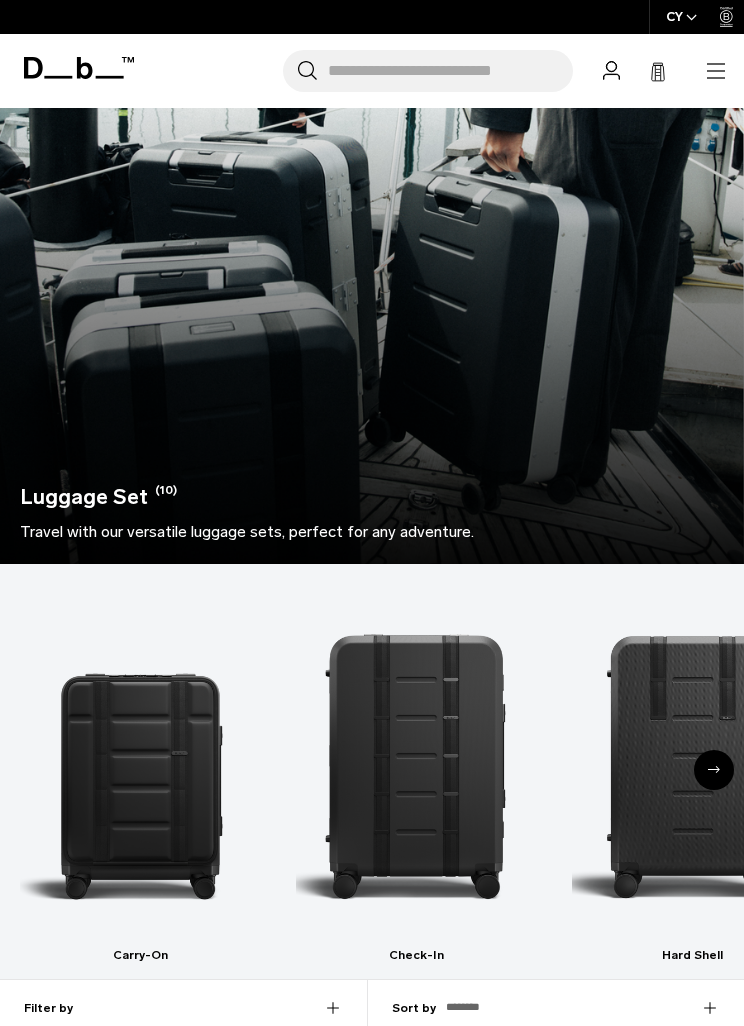 scroll, scrollTop: 0, scrollLeft: 0, axis: both 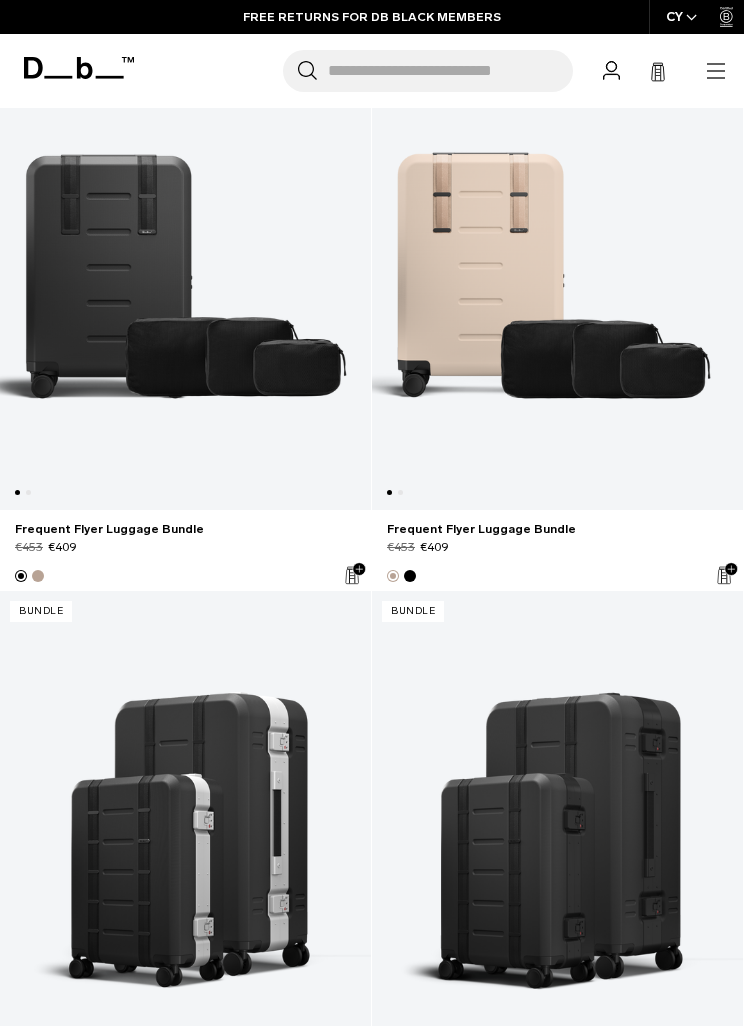 click at bounding box center [185, 825] 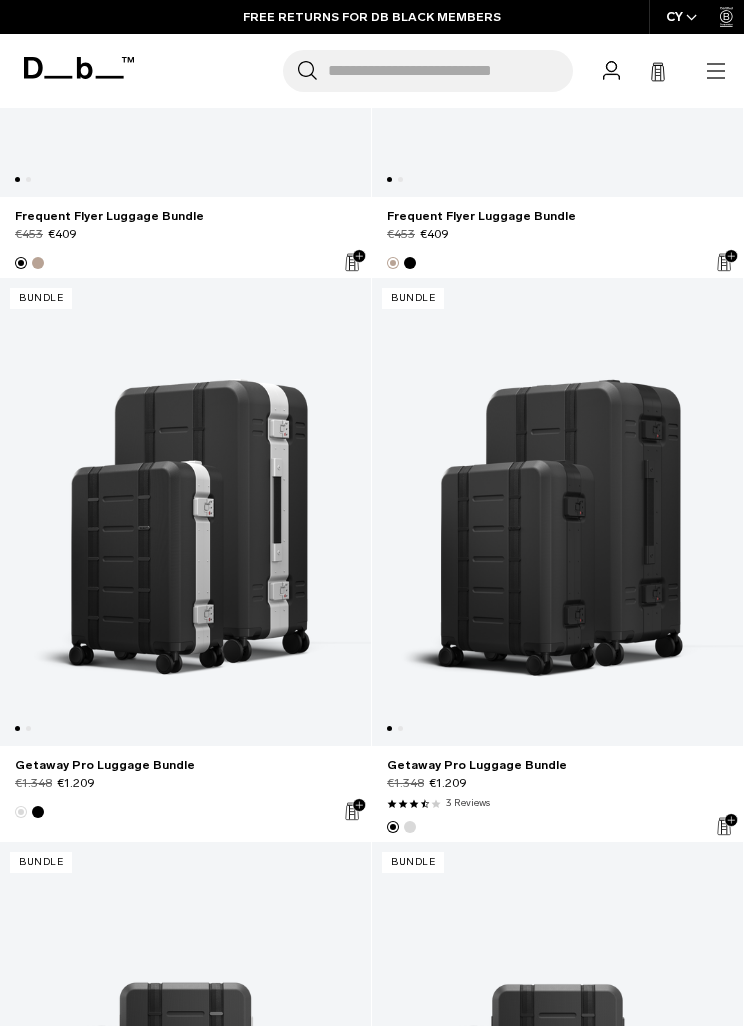 scroll, scrollTop: 1061, scrollLeft: 0, axis: vertical 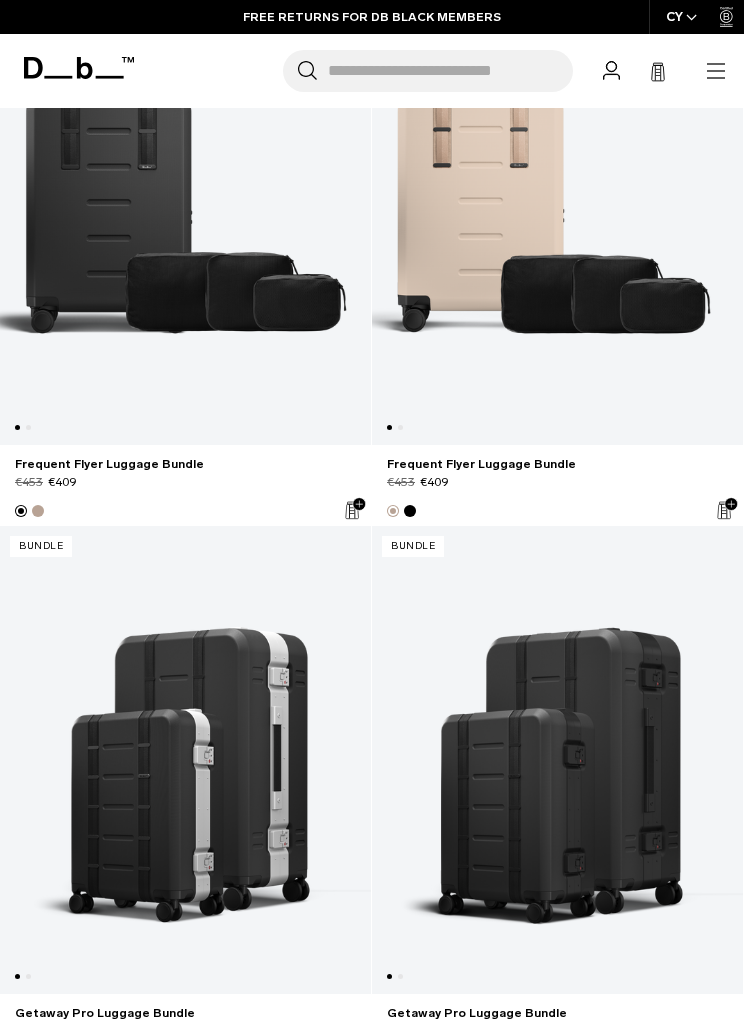 click 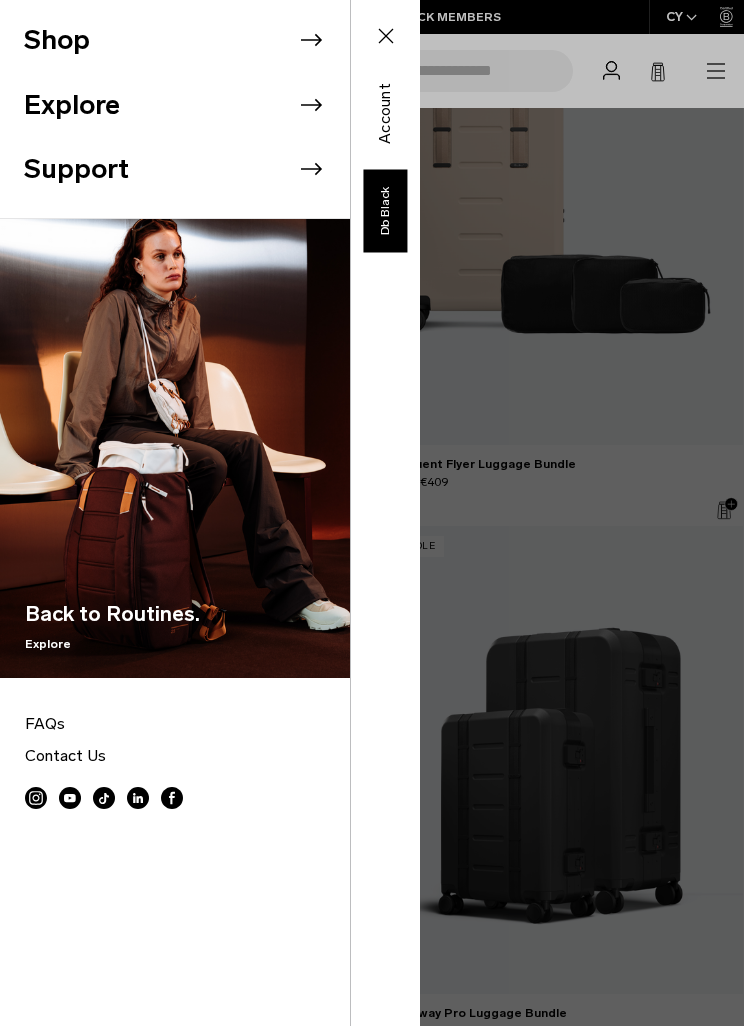 click on "Shop" at bounding box center (187, 40) 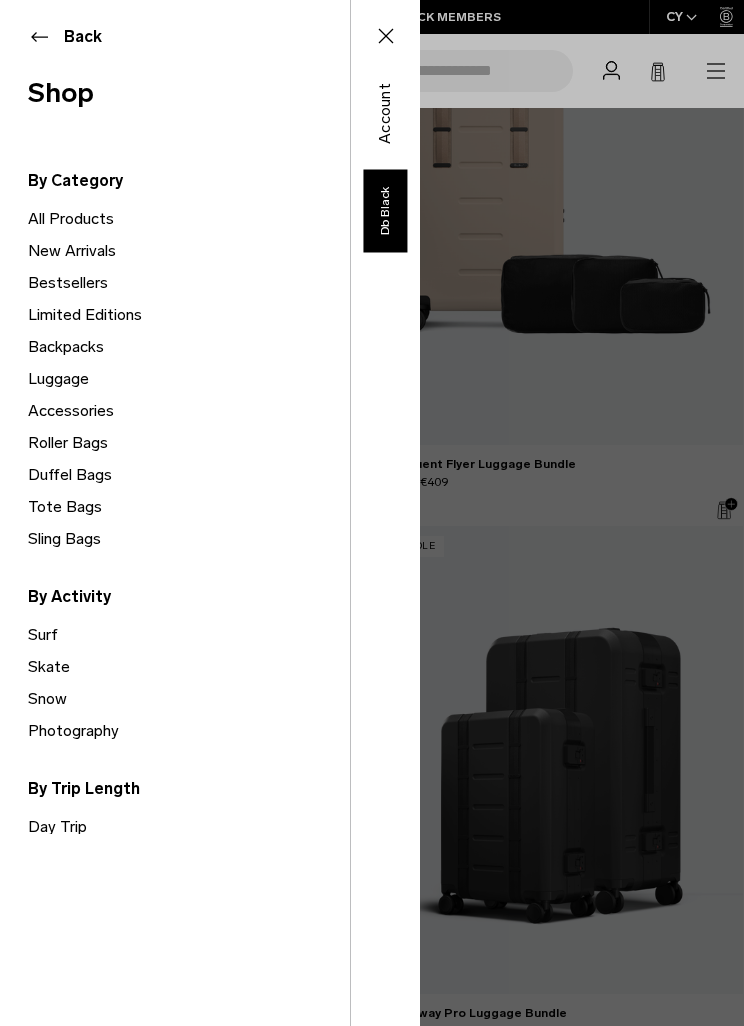 click on "Luggage" at bounding box center (189, 379) 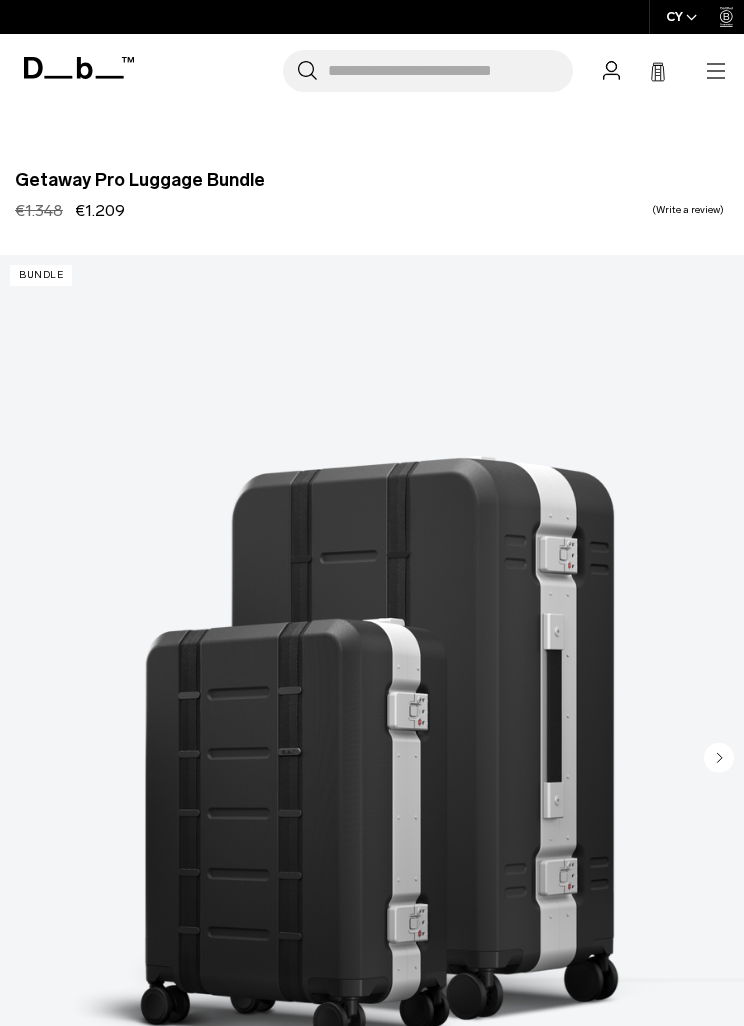 scroll, scrollTop: 163, scrollLeft: 0, axis: vertical 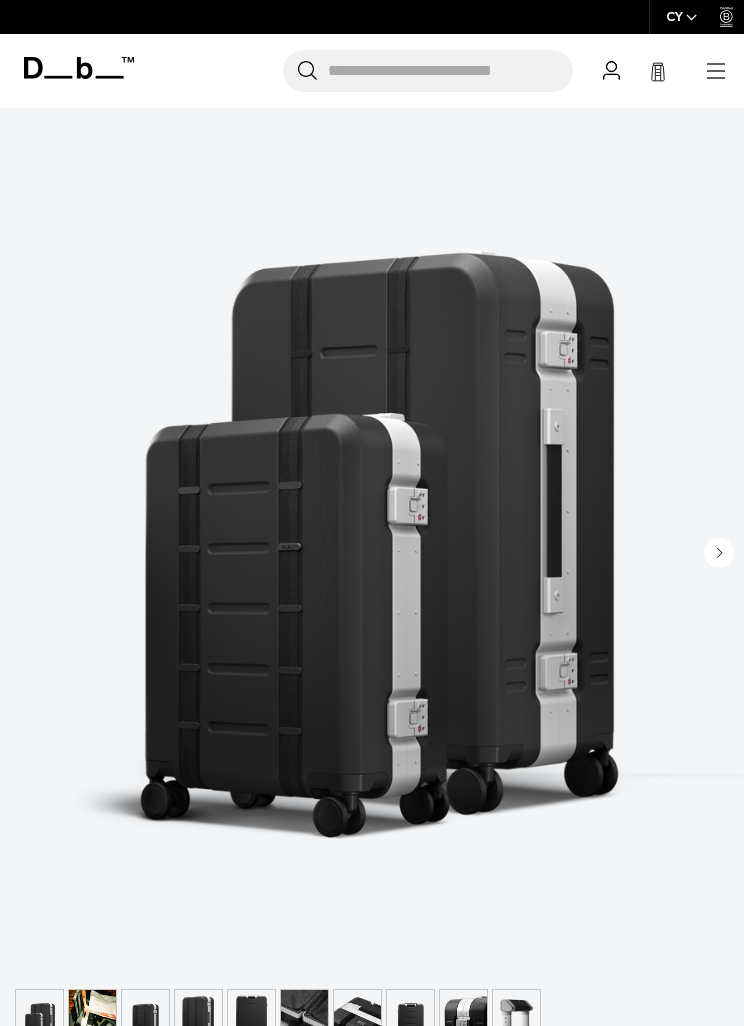 click at bounding box center [372, 514] 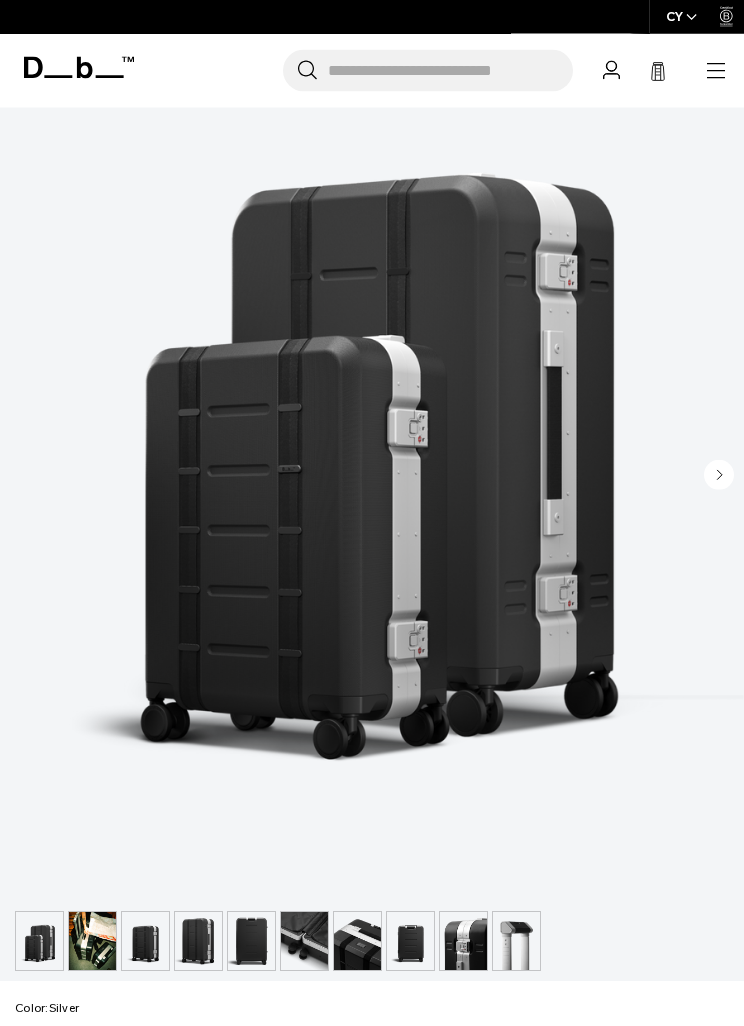 scroll, scrollTop: 284, scrollLeft: 0, axis: vertical 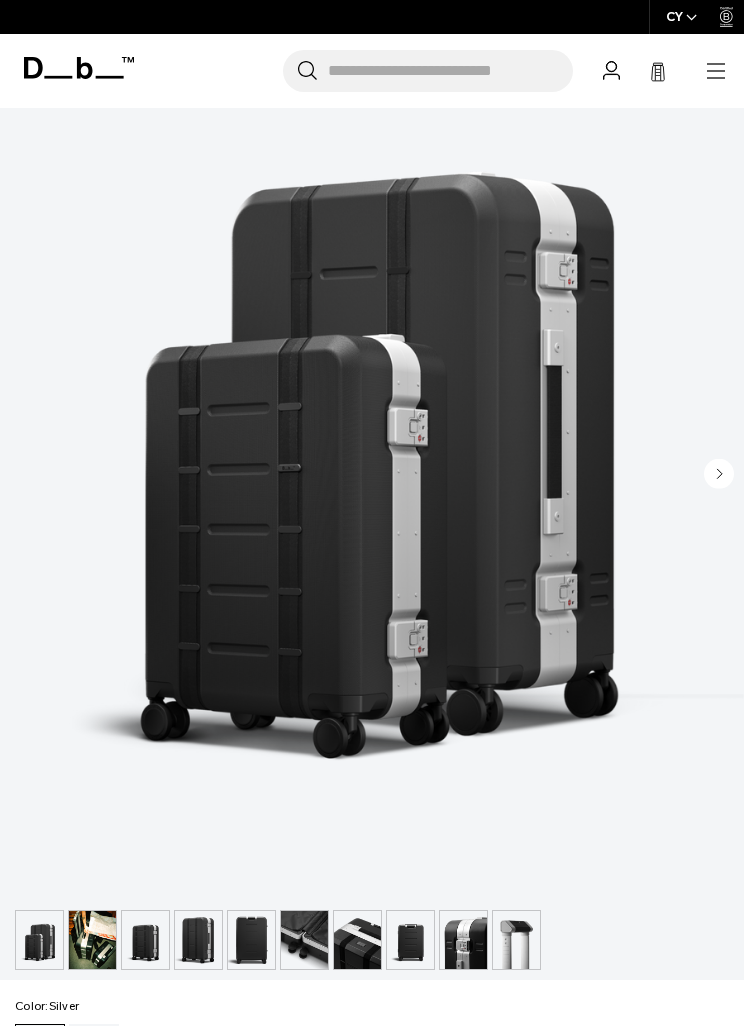 click at bounding box center (145, 940) 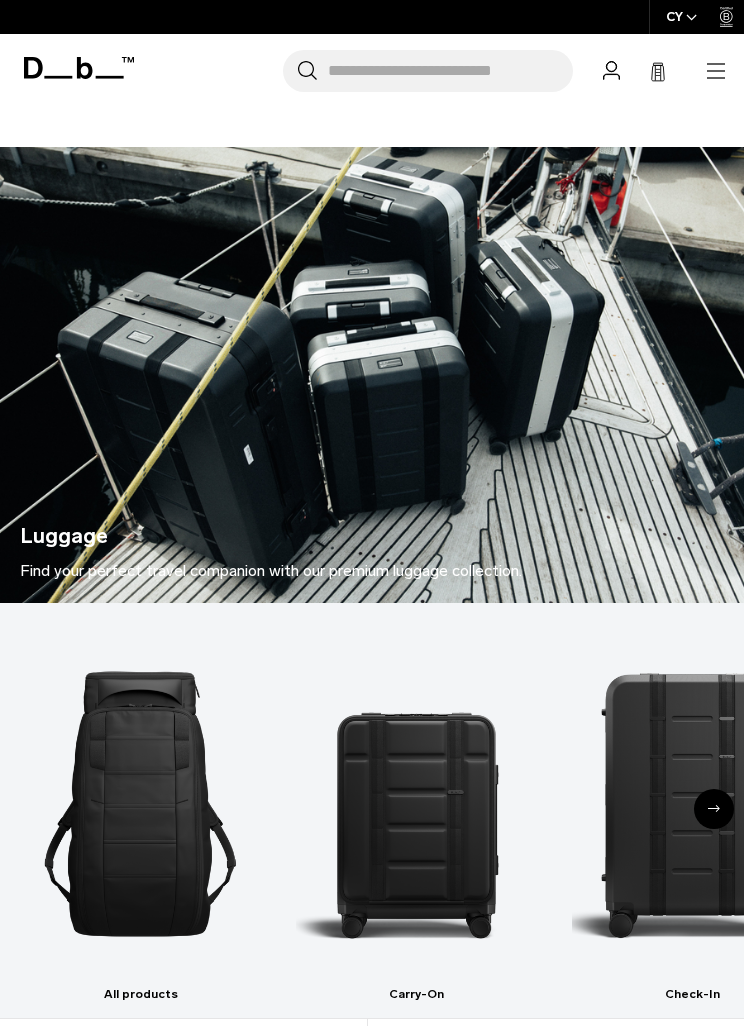 scroll, scrollTop: 0, scrollLeft: 0, axis: both 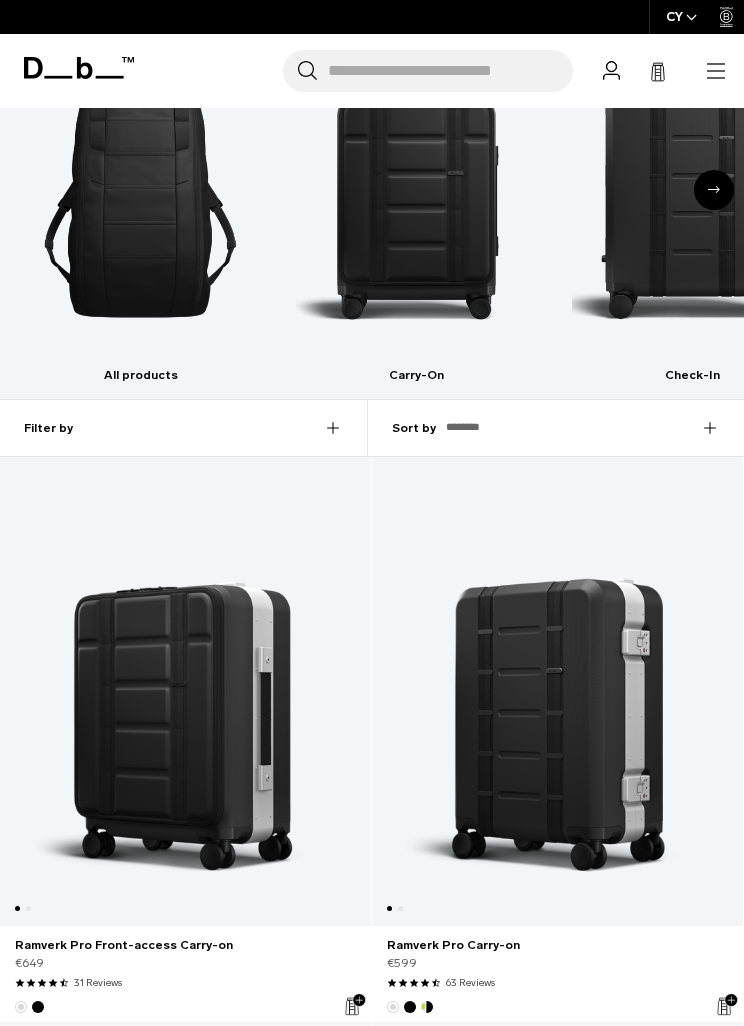 click at bounding box center (416, 185) 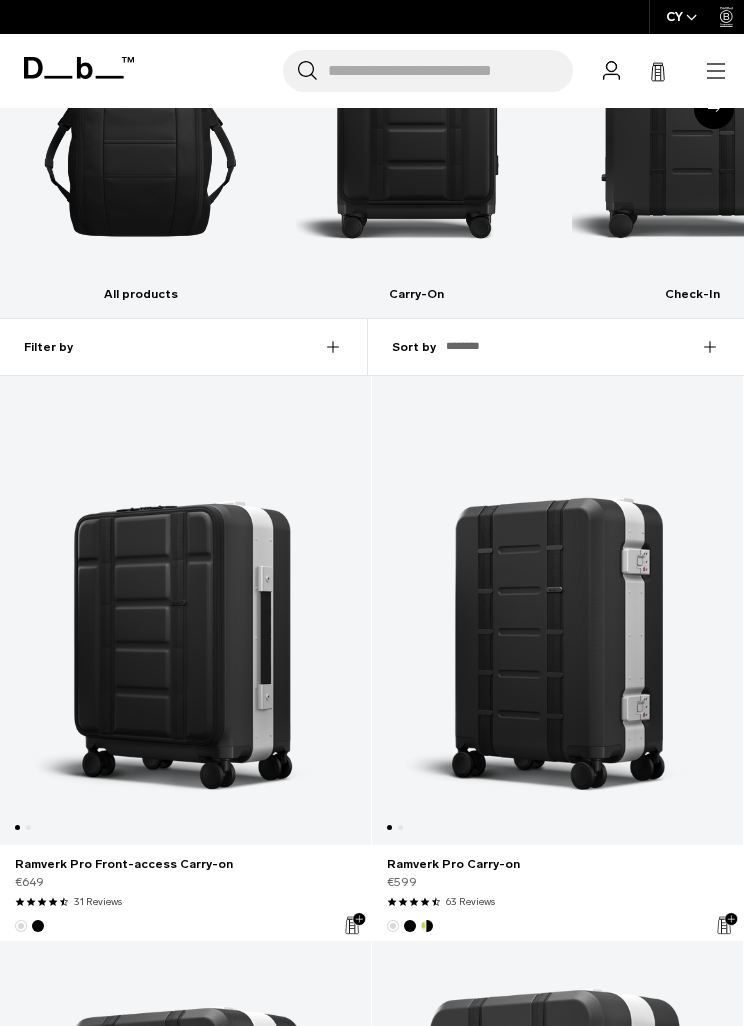 scroll, scrollTop: 699, scrollLeft: 0, axis: vertical 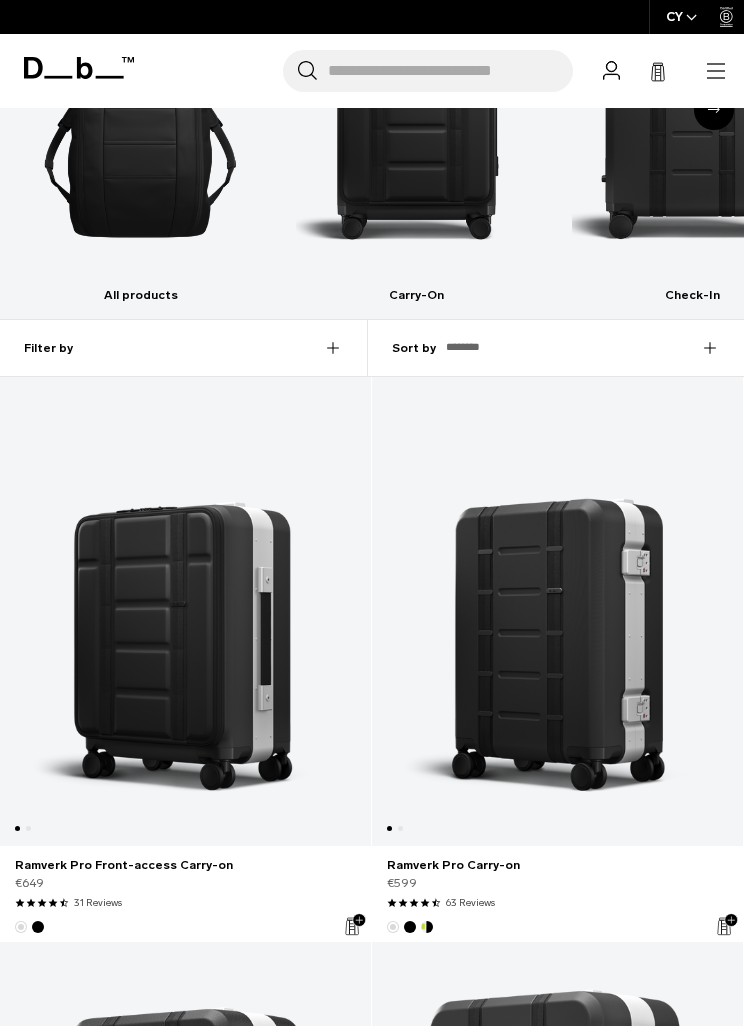 click on "Filter by" at bounding box center (196, 348) 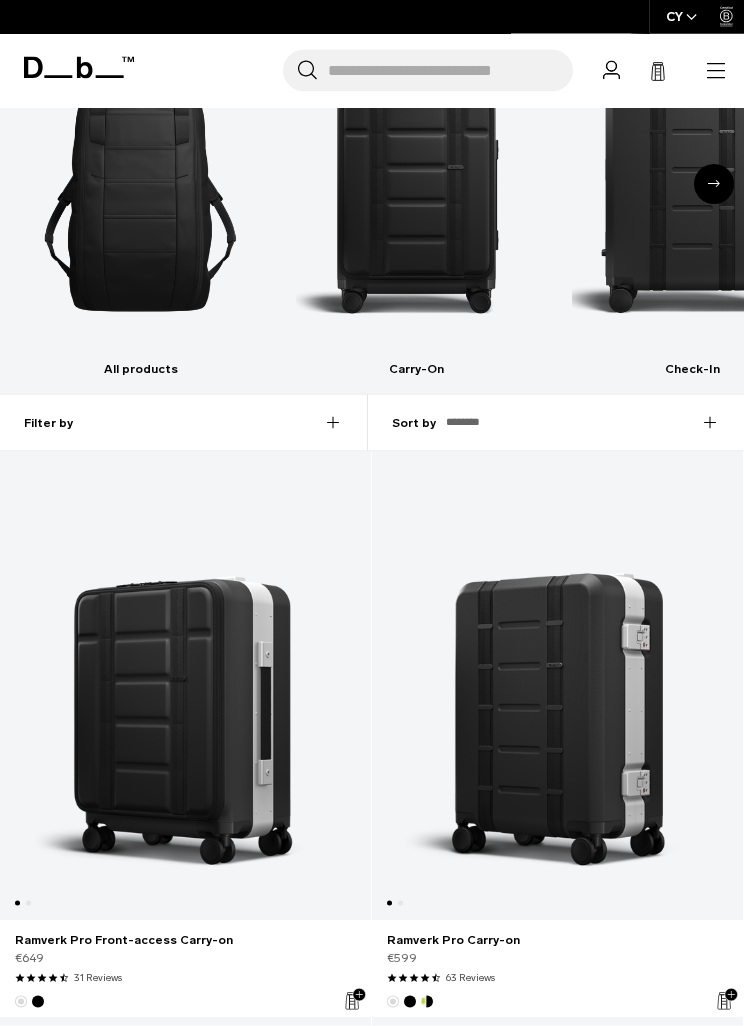 scroll, scrollTop: 618, scrollLeft: 0, axis: vertical 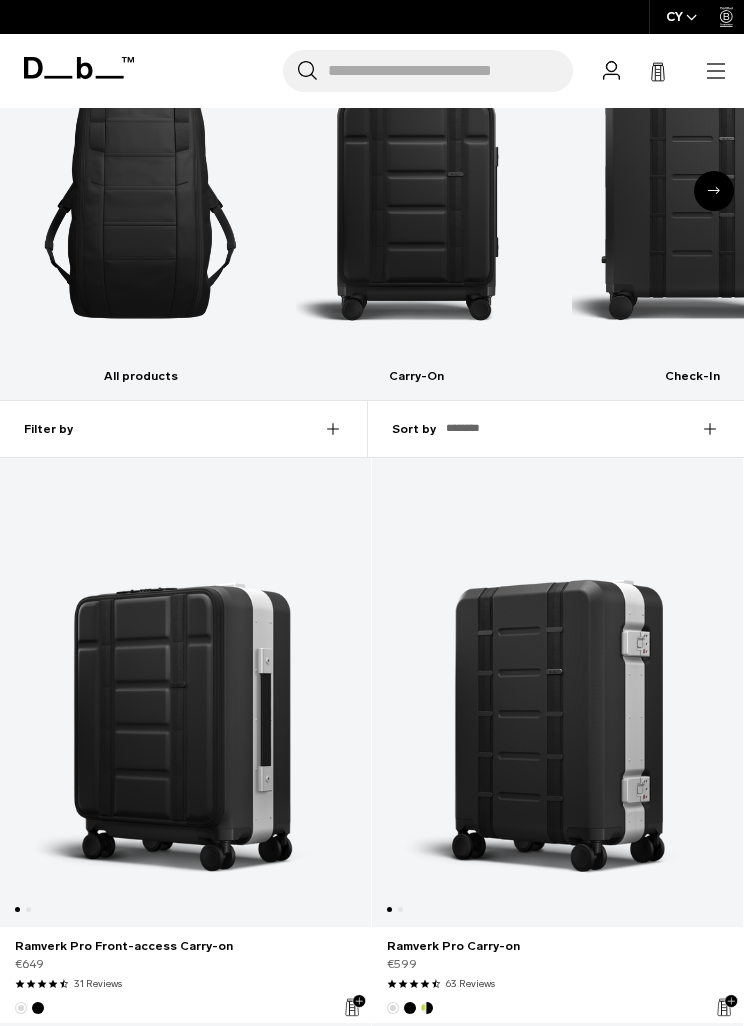 click on "Filter by" at bounding box center [196, 429] 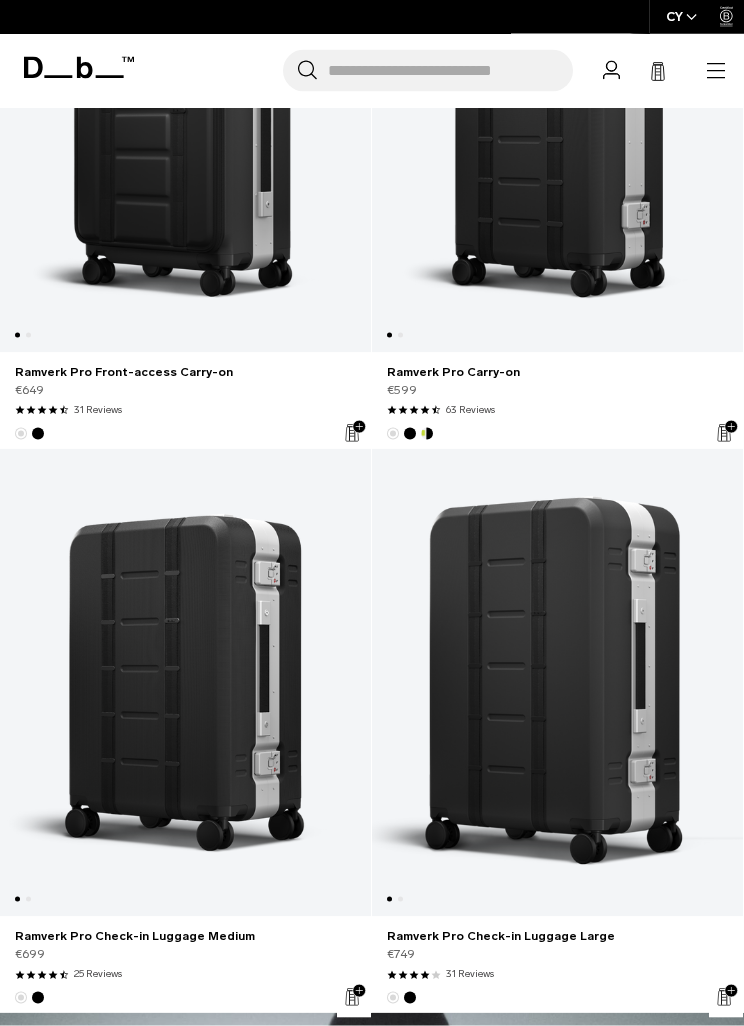 scroll, scrollTop: 1193, scrollLeft: 0, axis: vertical 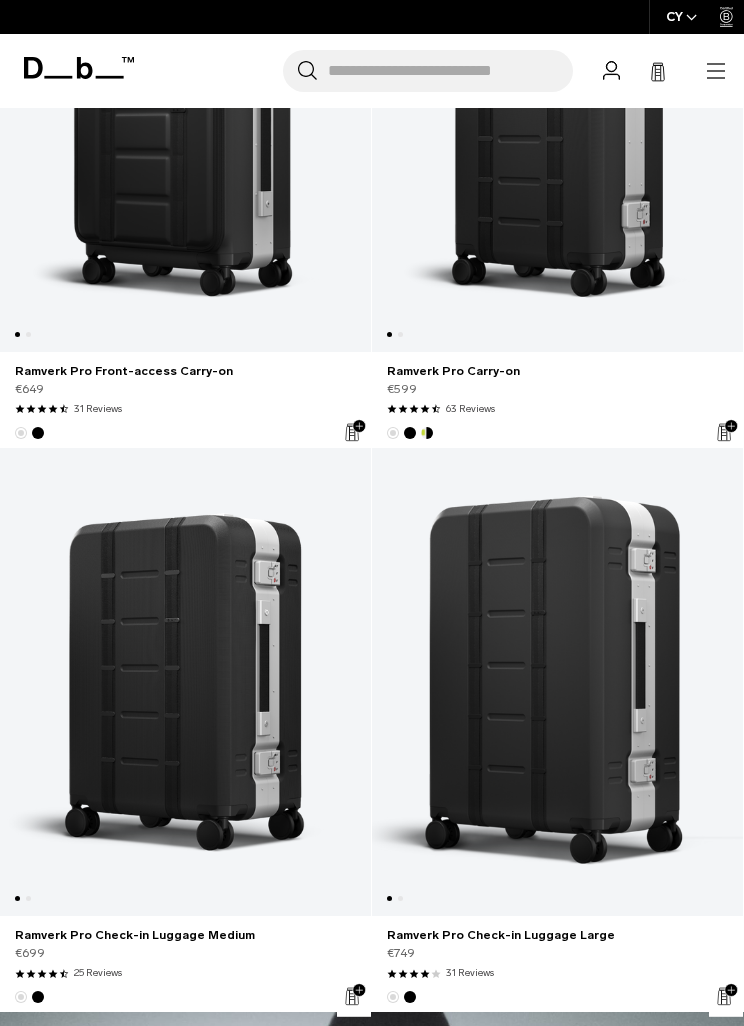 click at bounding box center (557, 682) 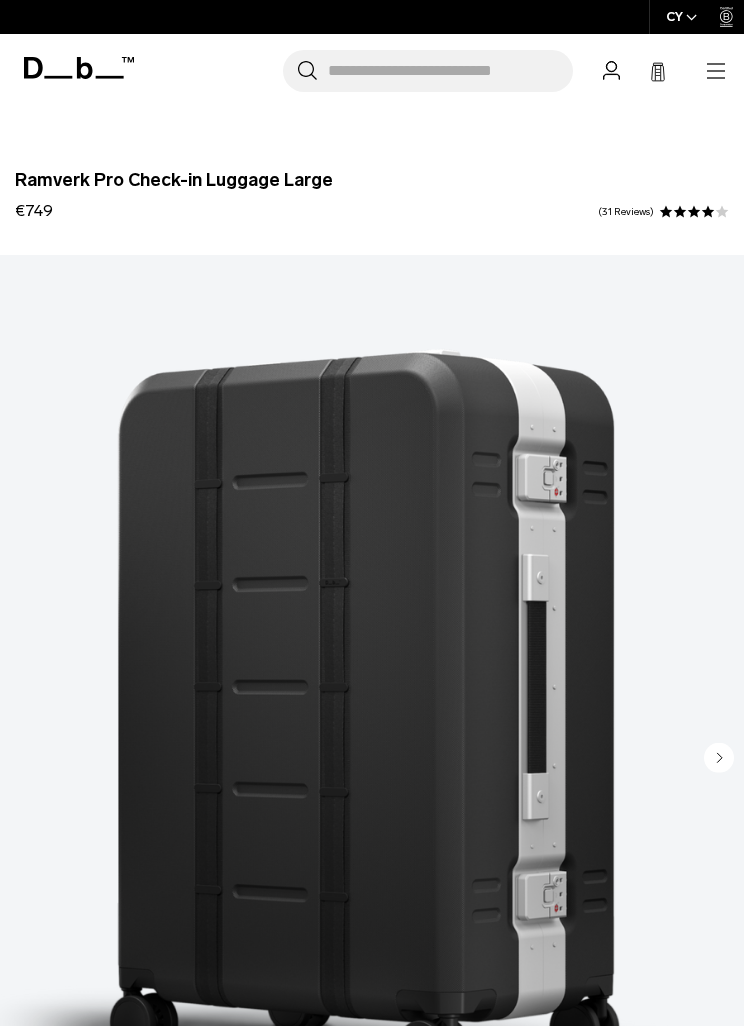 scroll, scrollTop: 126, scrollLeft: 0, axis: vertical 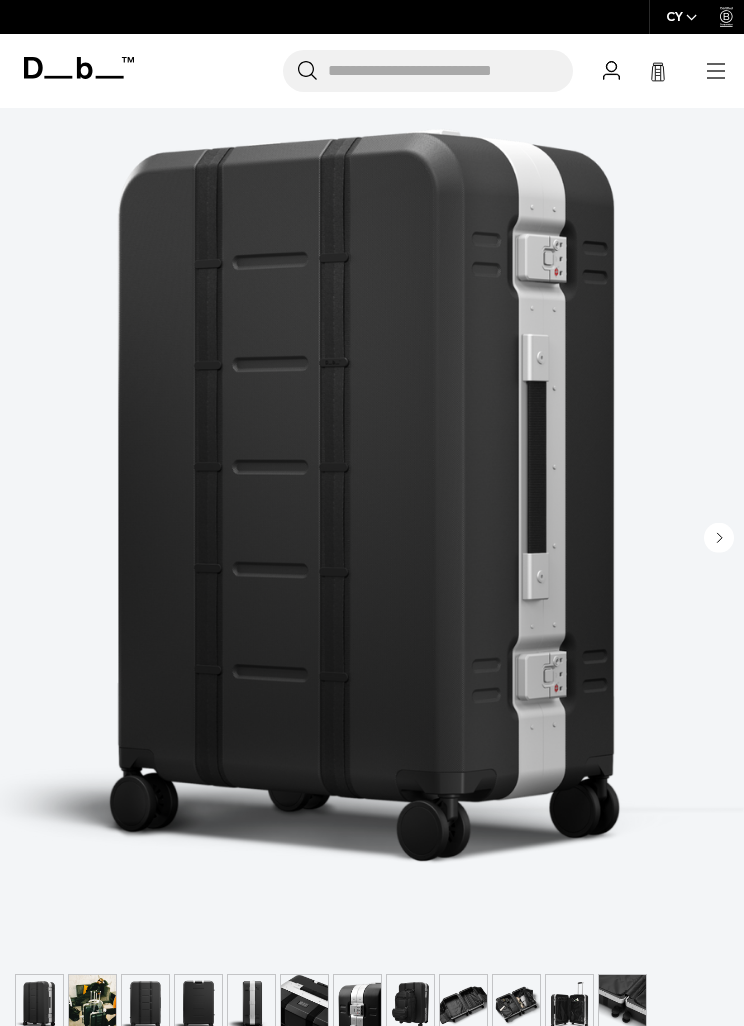 click 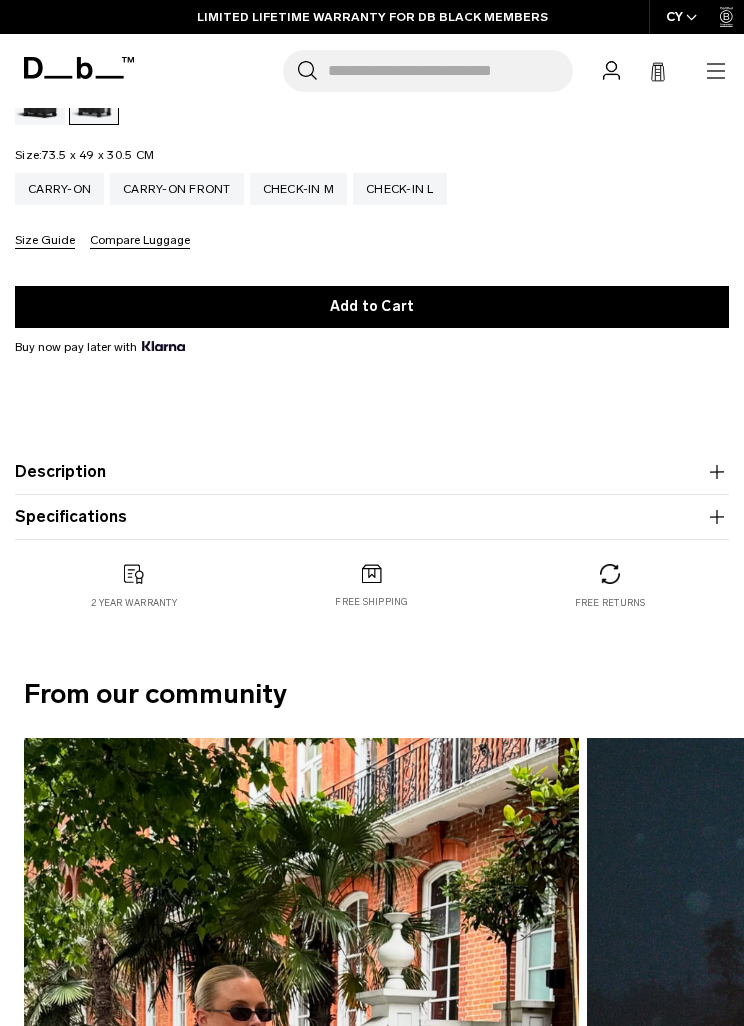 scroll, scrollTop: 1337, scrollLeft: 0, axis: vertical 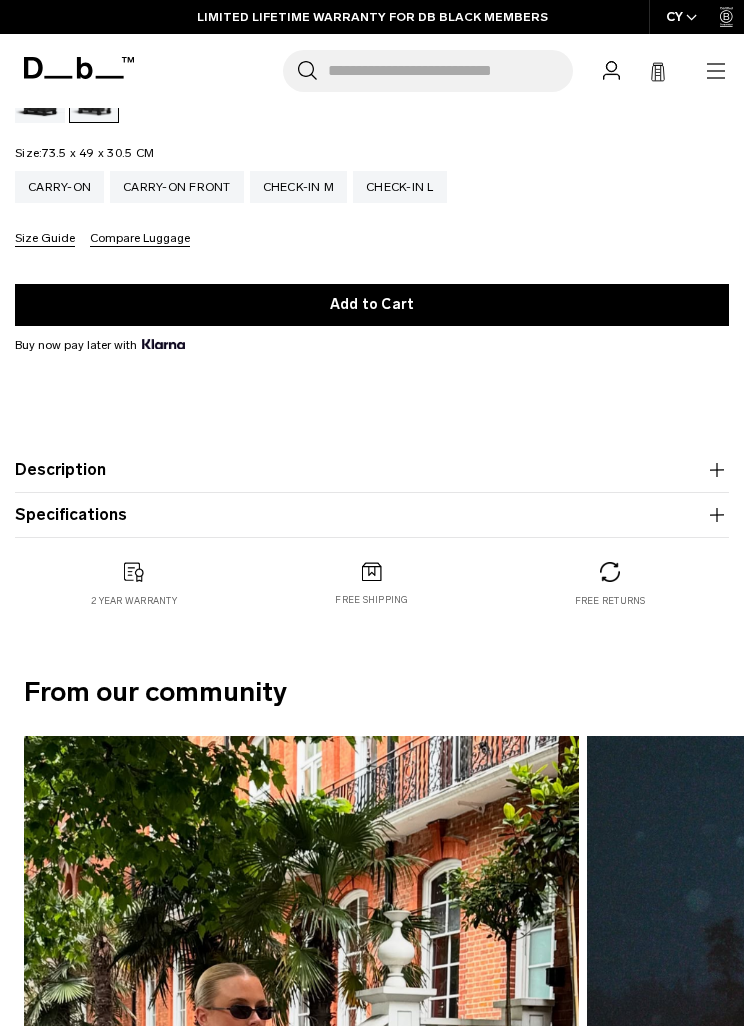 click 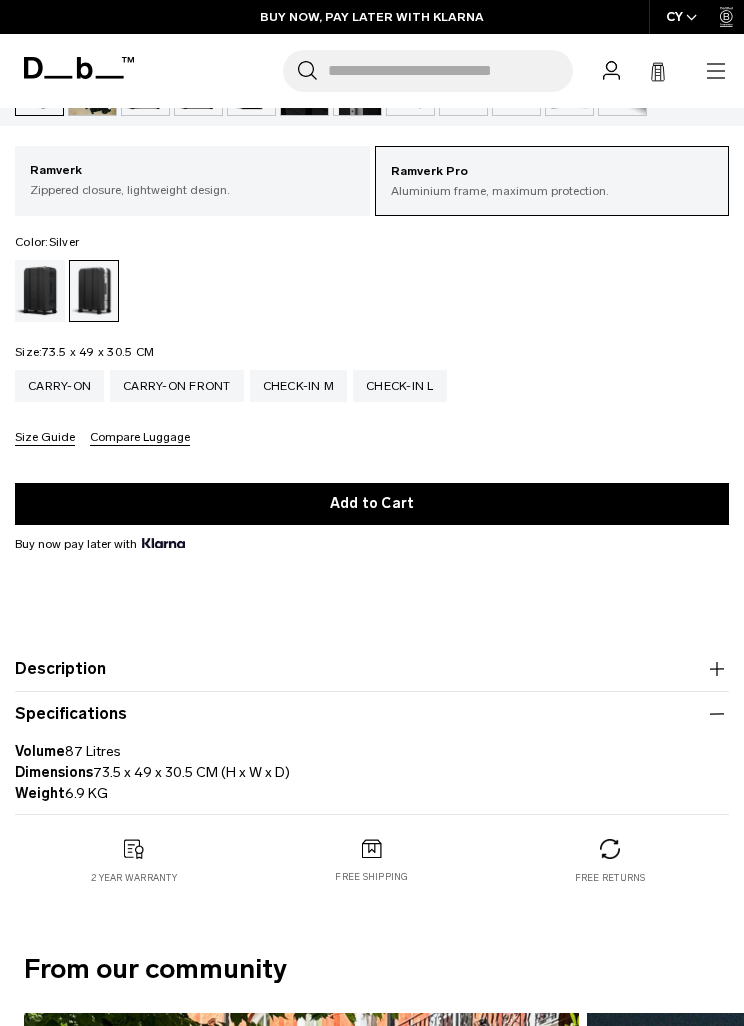 scroll, scrollTop: 1136, scrollLeft: 0, axis: vertical 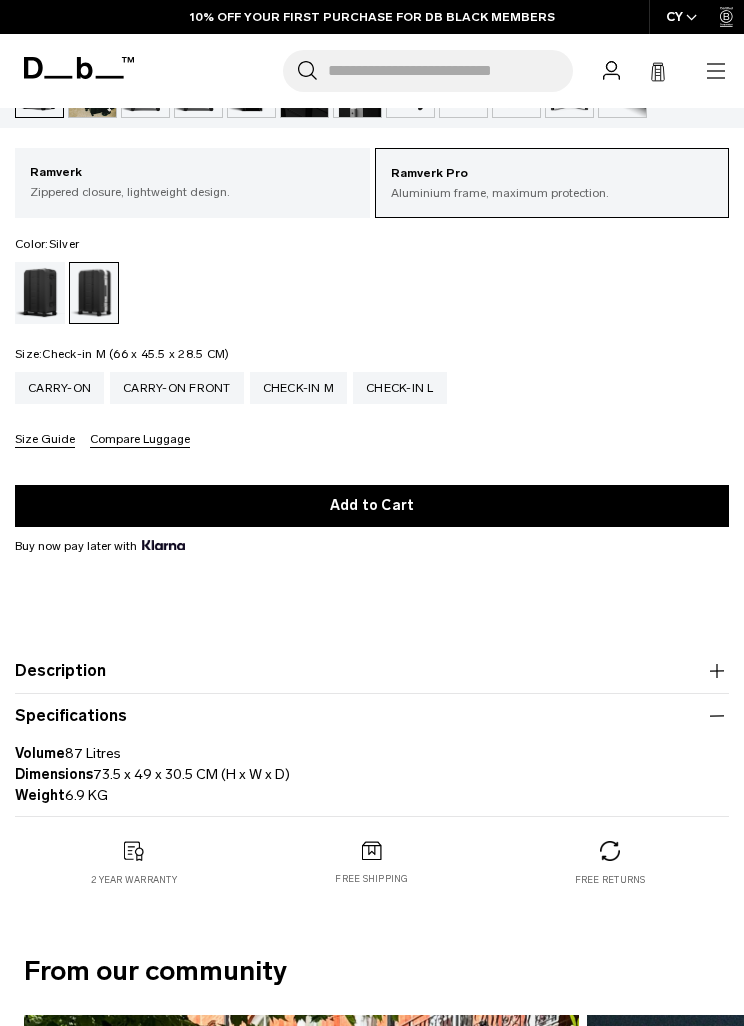 click on "Check-in M" at bounding box center [299, 388] 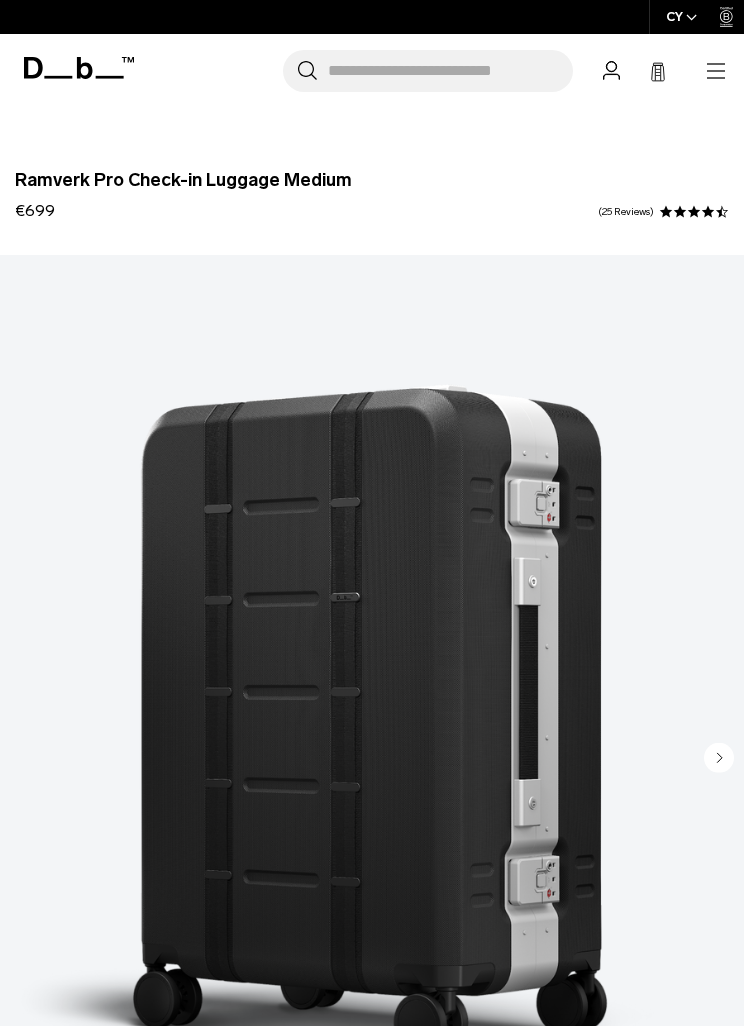scroll, scrollTop: 0, scrollLeft: 0, axis: both 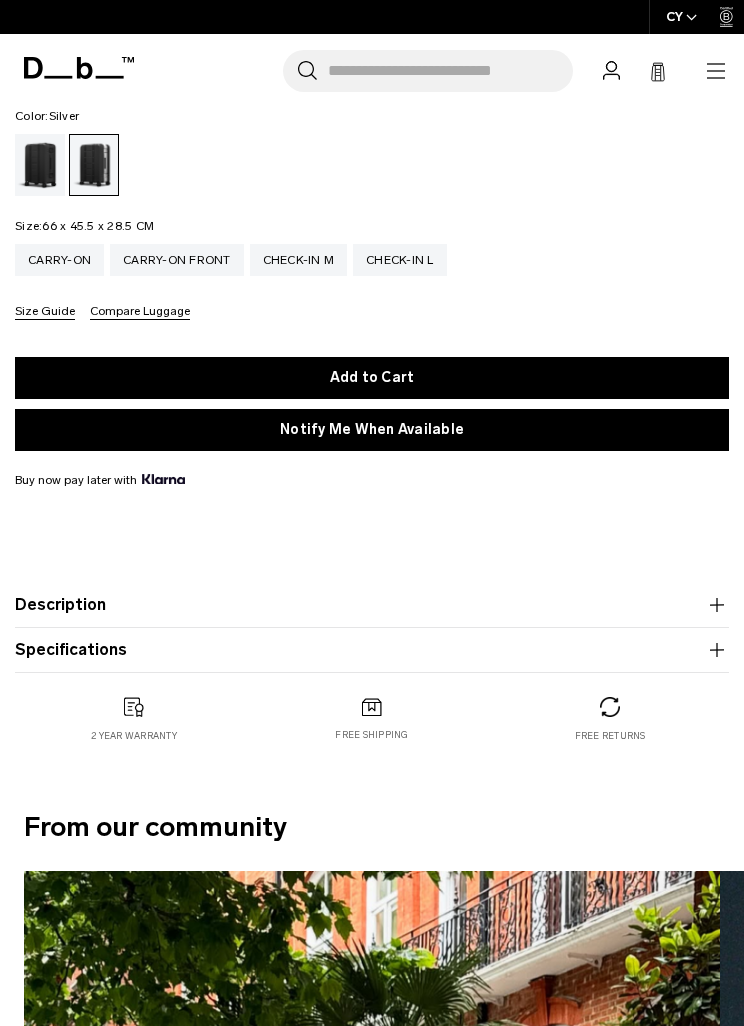 click 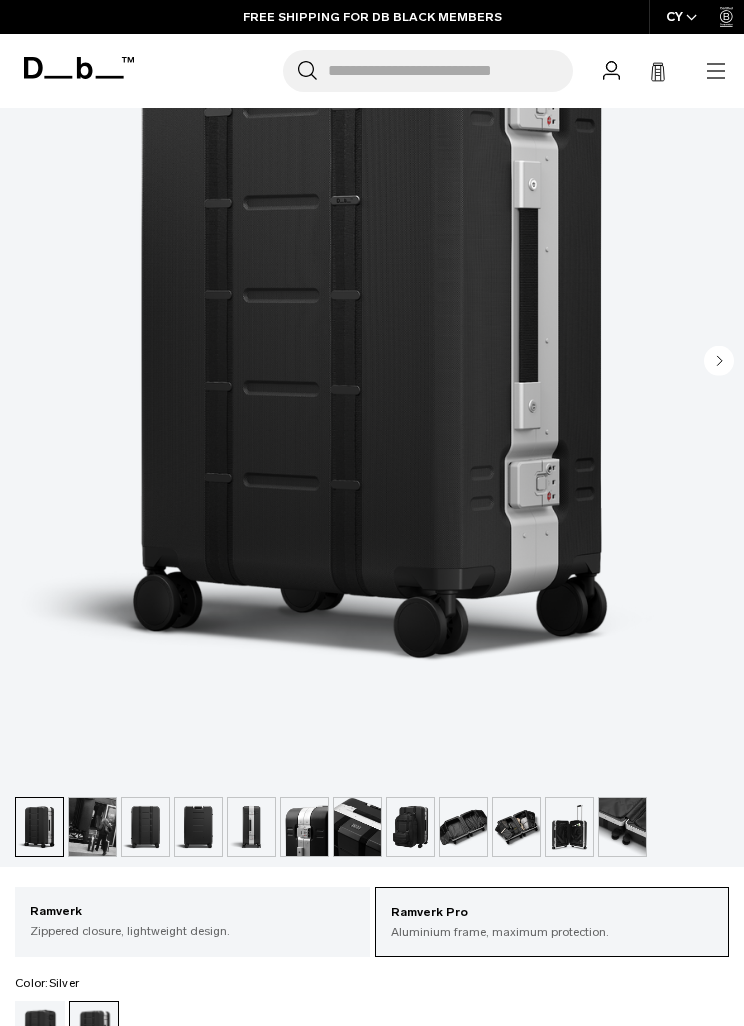 scroll, scrollTop: 459, scrollLeft: 0, axis: vertical 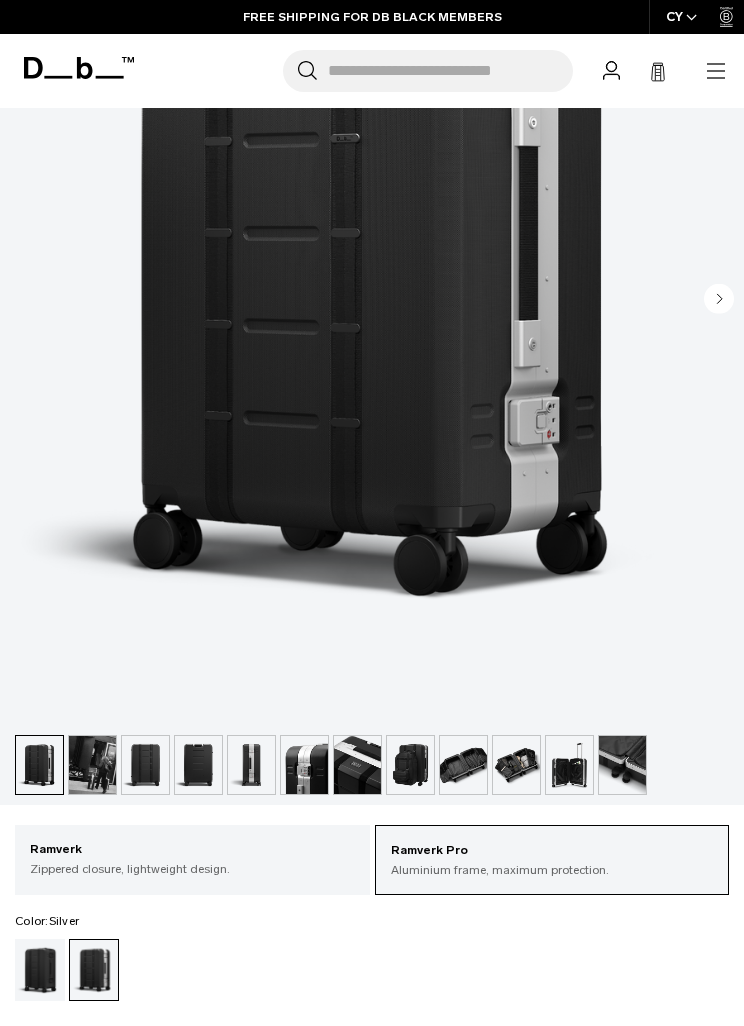 click on "Ramverk" at bounding box center [192, 850] 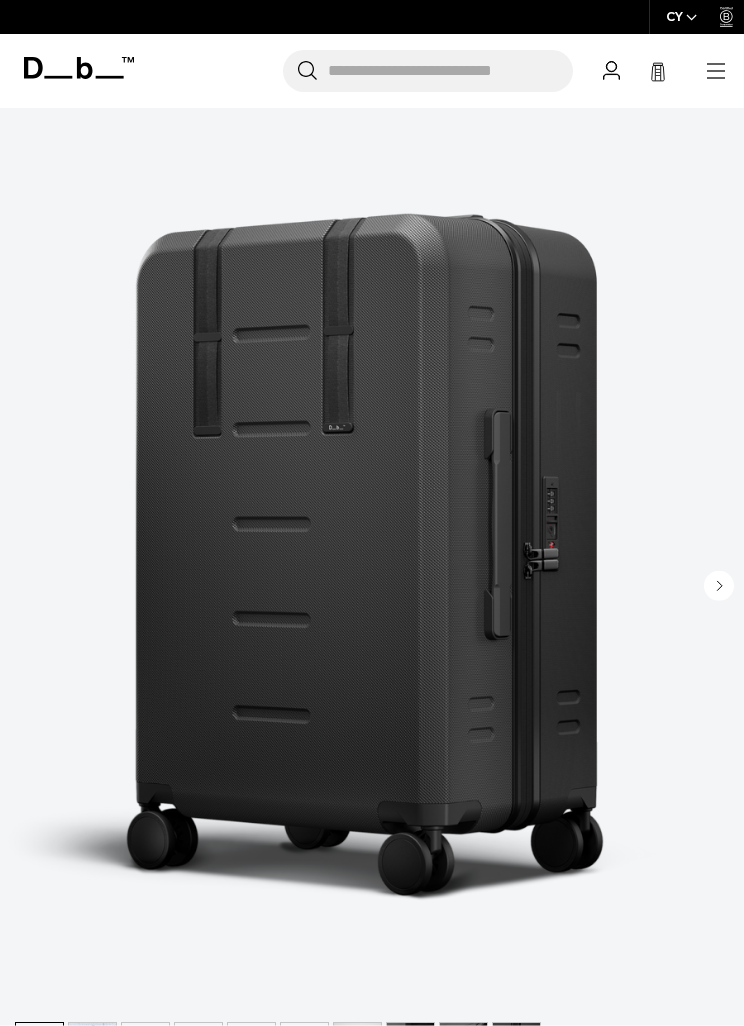 scroll, scrollTop: 0, scrollLeft: 0, axis: both 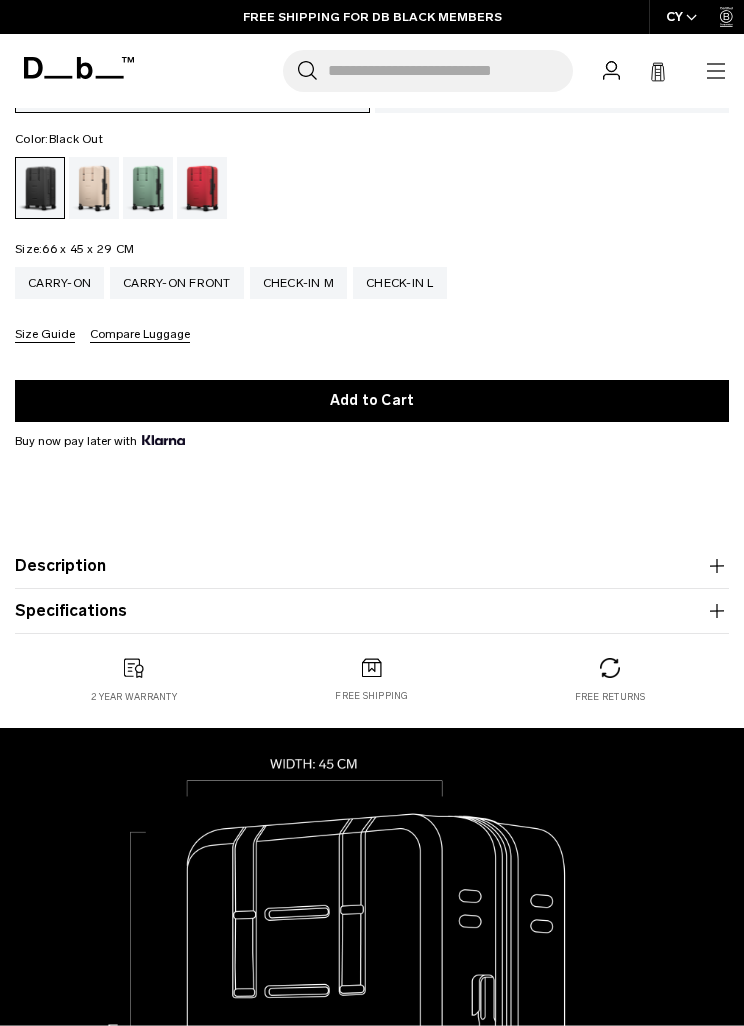 click 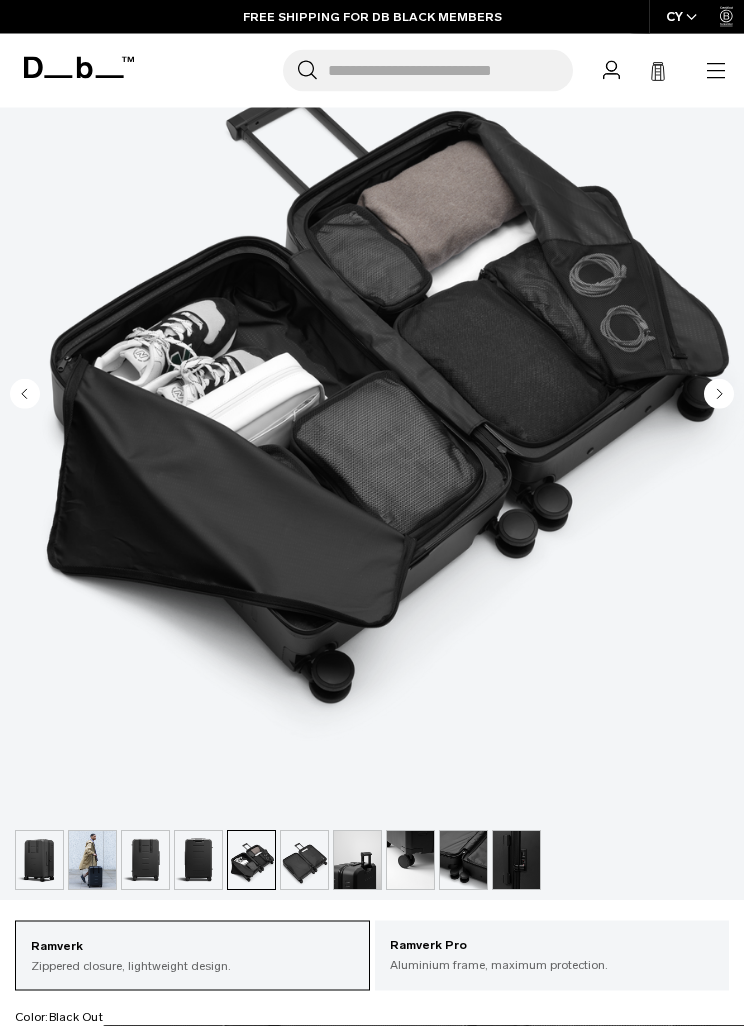 scroll, scrollTop: 335, scrollLeft: 0, axis: vertical 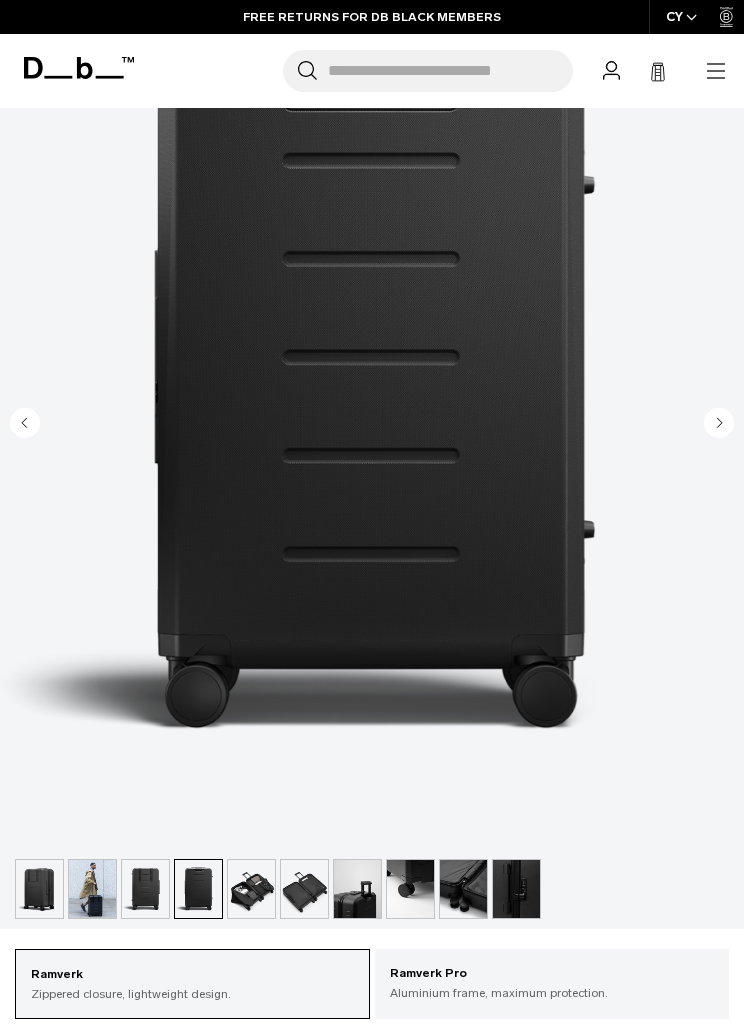 click 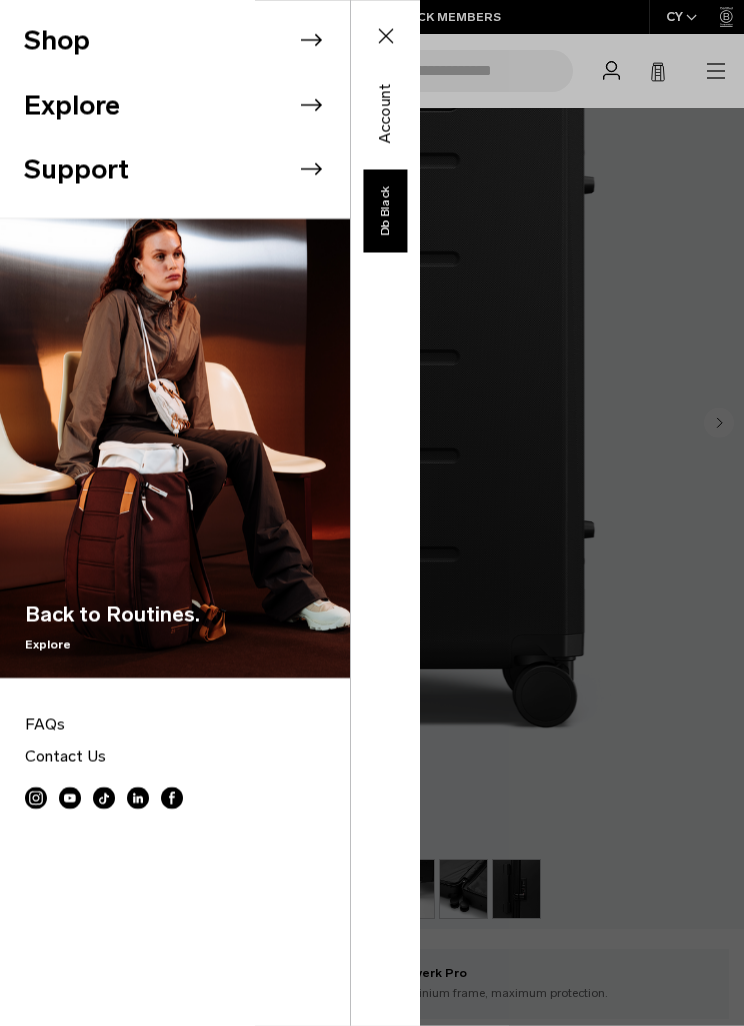 click 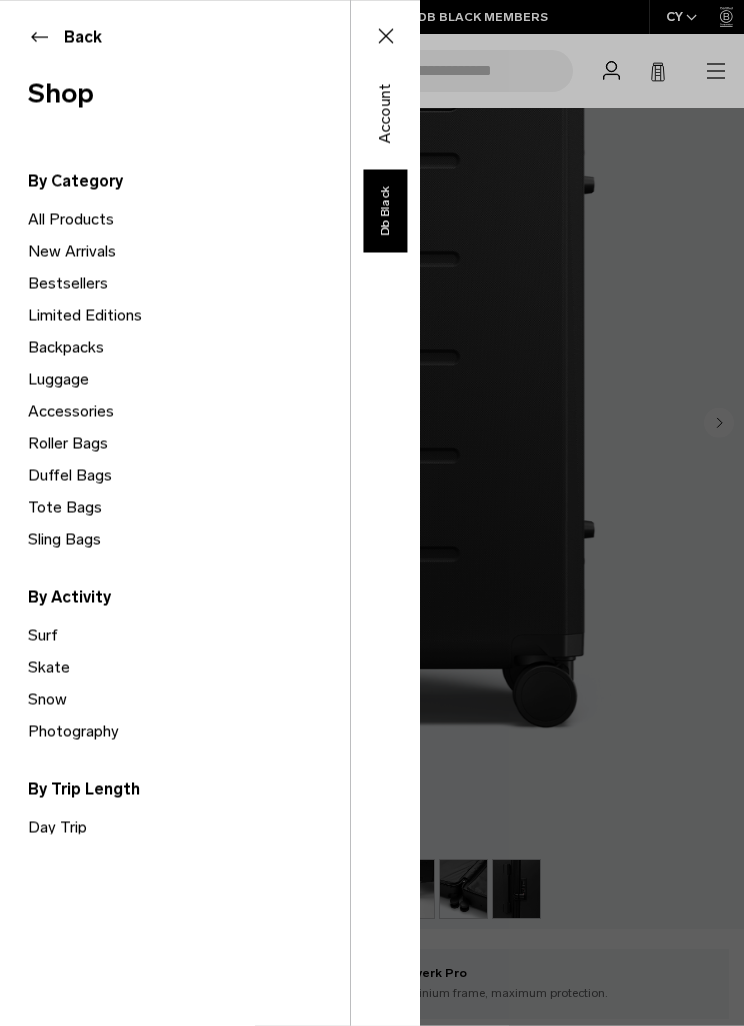 click on "Shop
Explore
Support
Back to Routines." at bounding box center (210, 513) 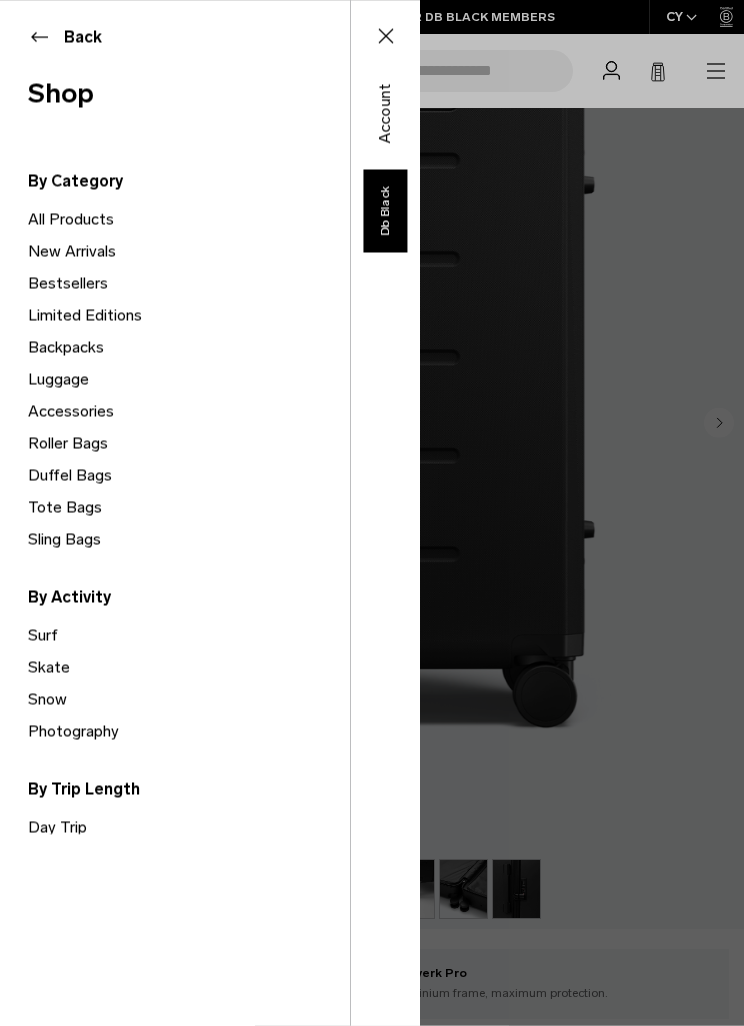 click on "Luggage" at bounding box center [189, 379] 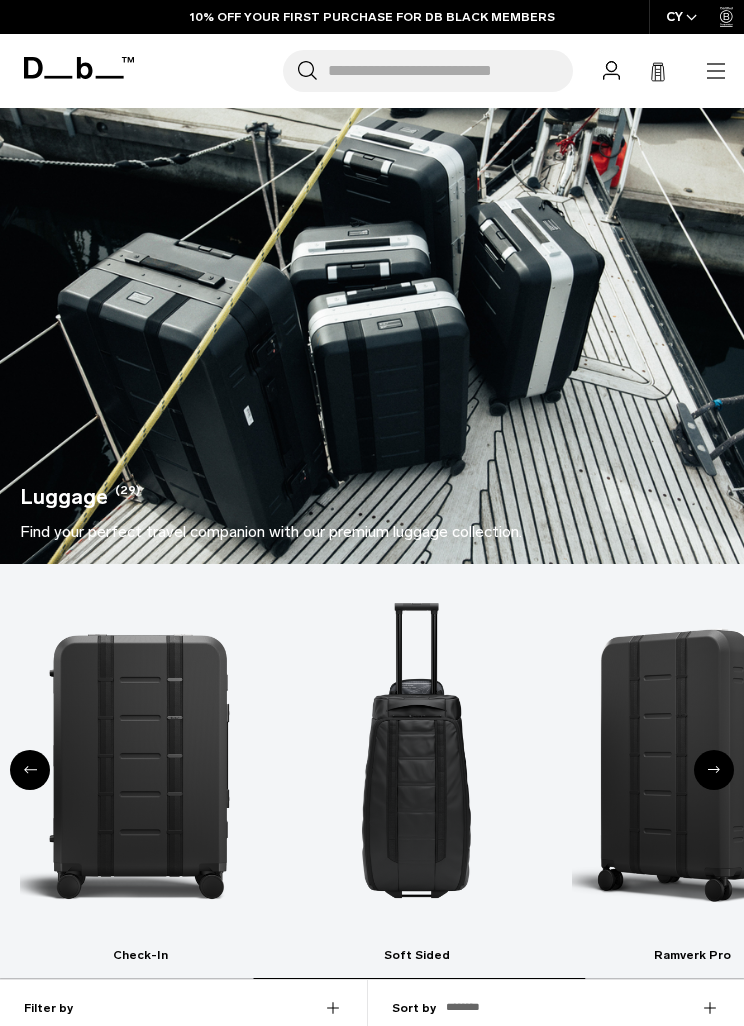 scroll, scrollTop: 0, scrollLeft: 0, axis: both 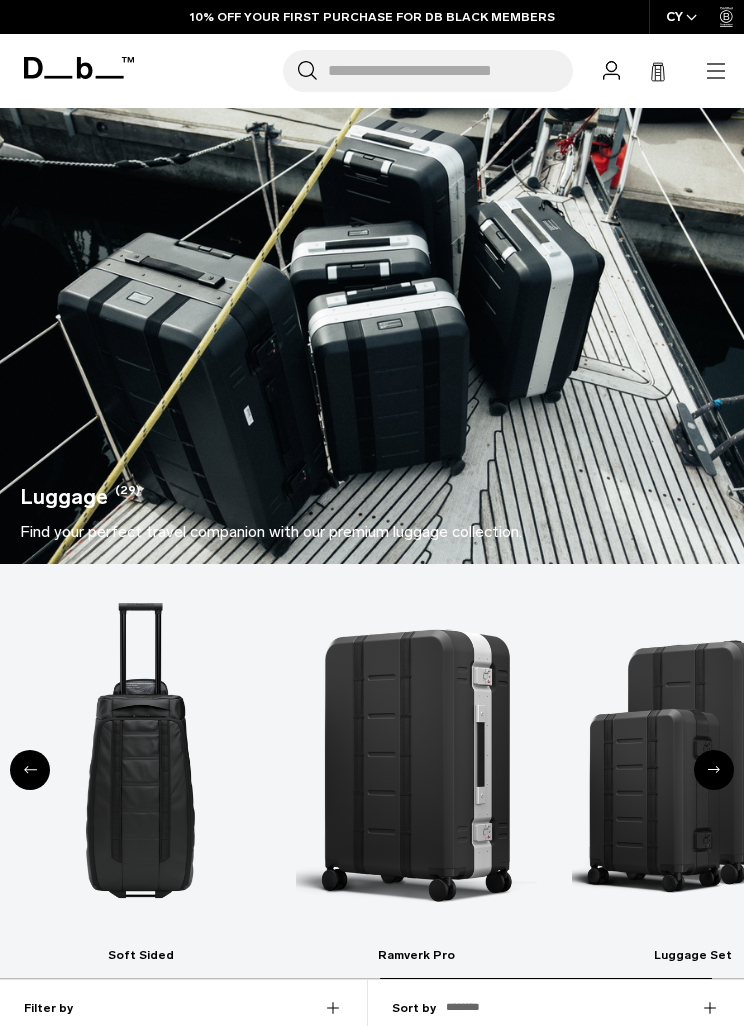 click at bounding box center [692, 765] 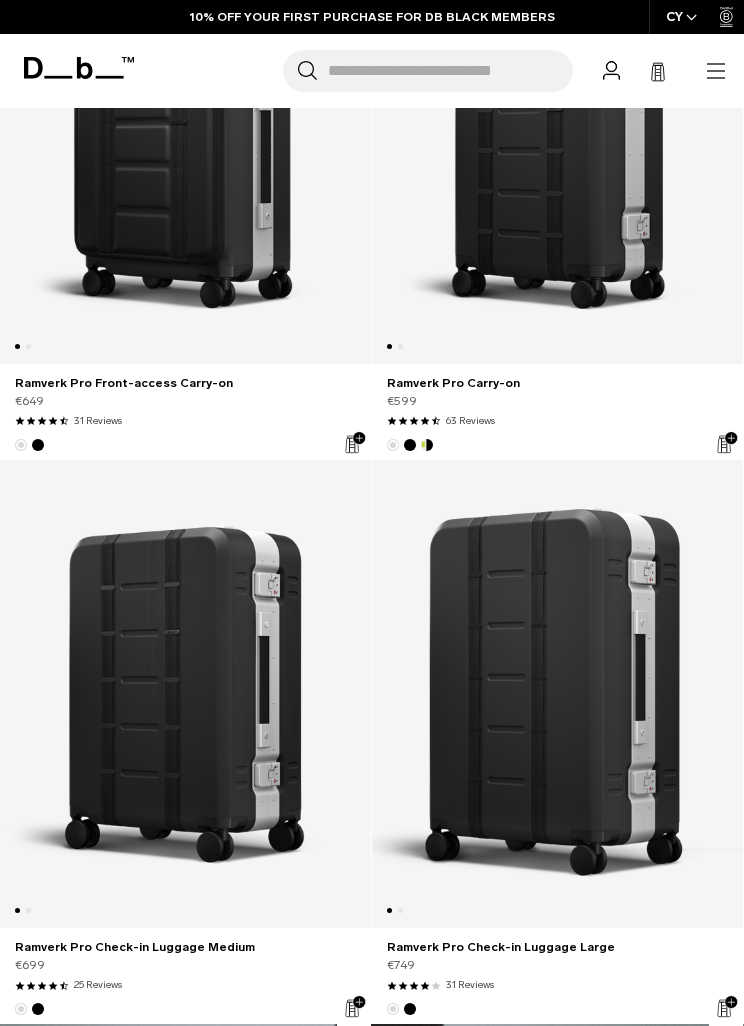 scroll, scrollTop: 1168, scrollLeft: 0, axis: vertical 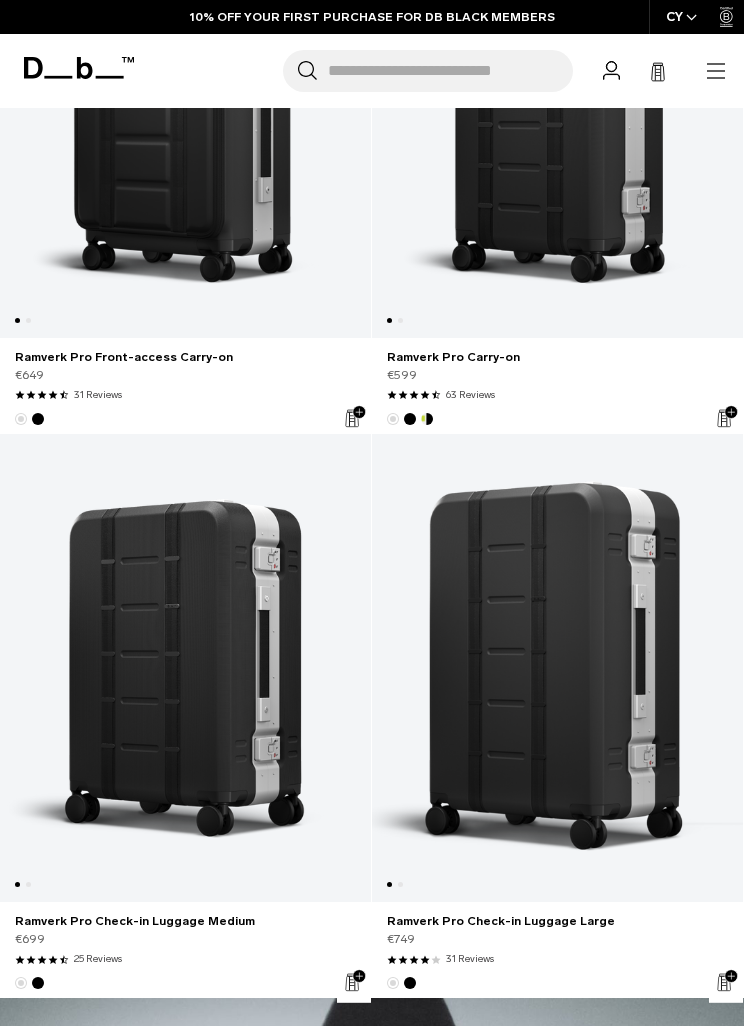 click at bounding box center (557, 103) 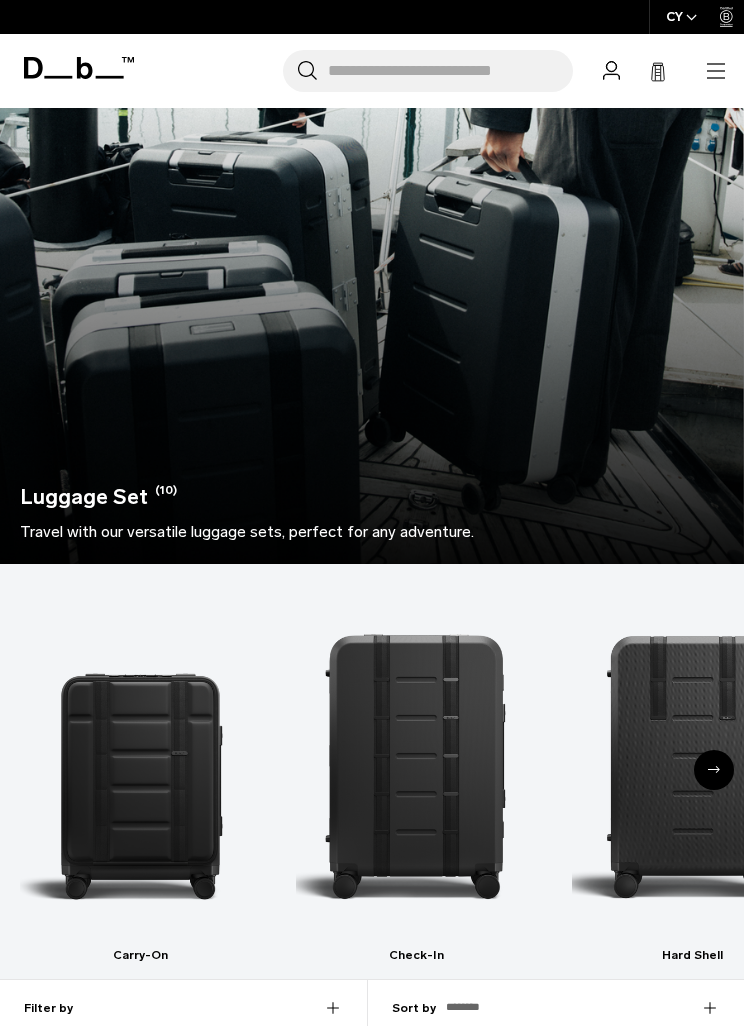 scroll, scrollTop: 884, scrollLeft: 0, axis: vertical 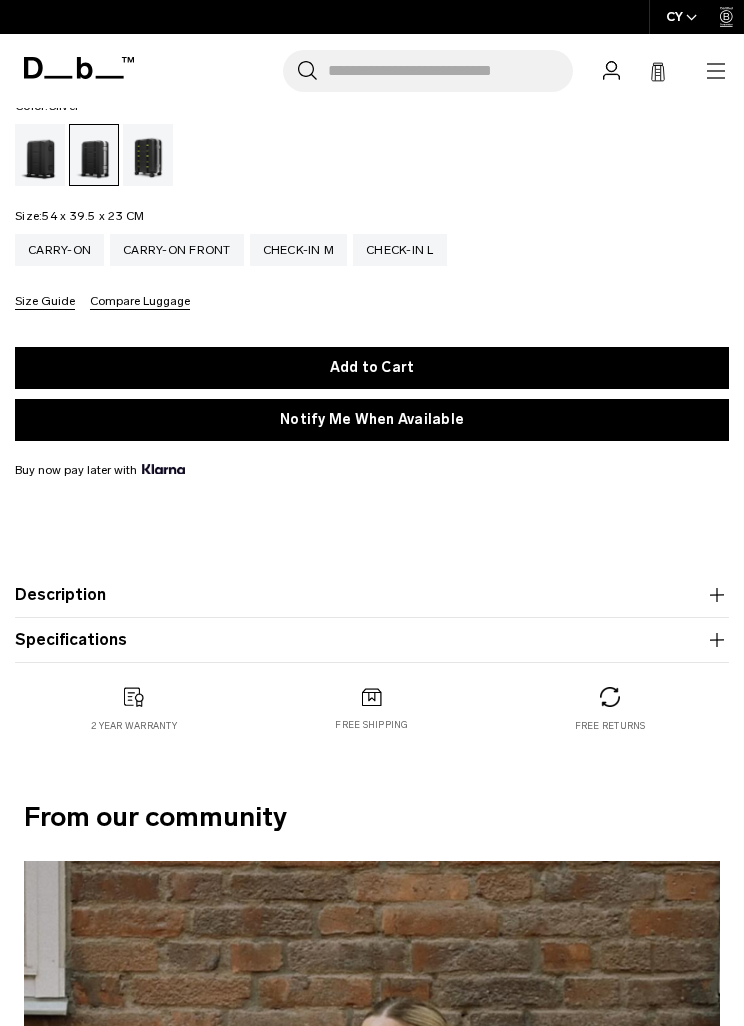 click on "Specifications" at bounding box center (372, 640) 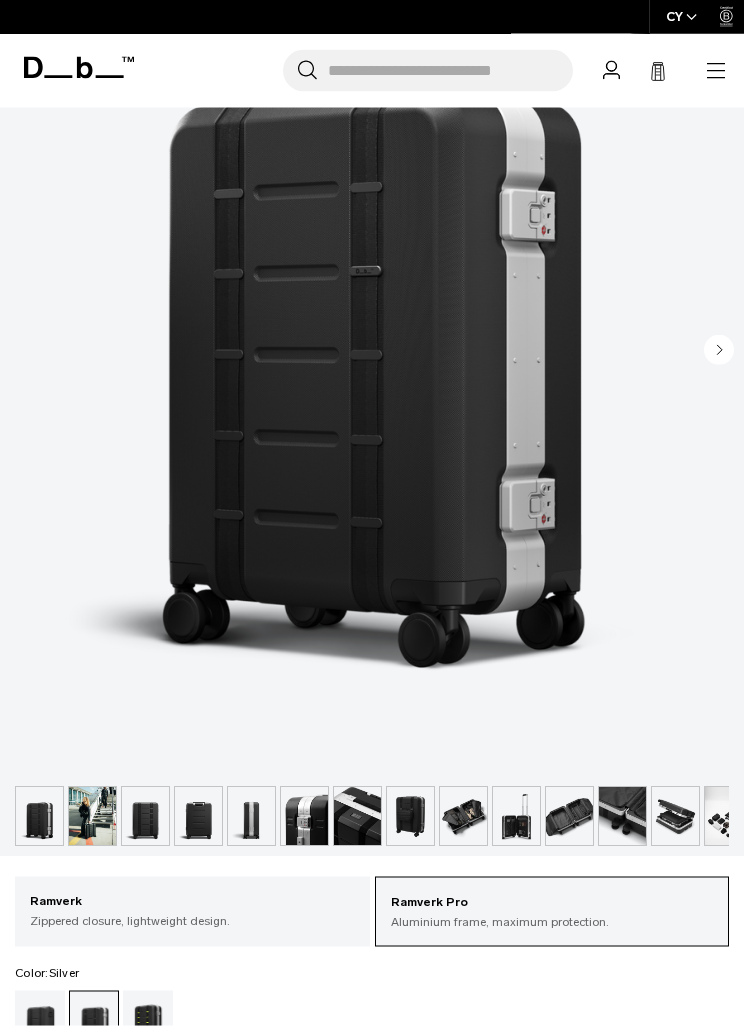 scroll, scrollTop: 408, scrollLeft: 0, axis: vertical 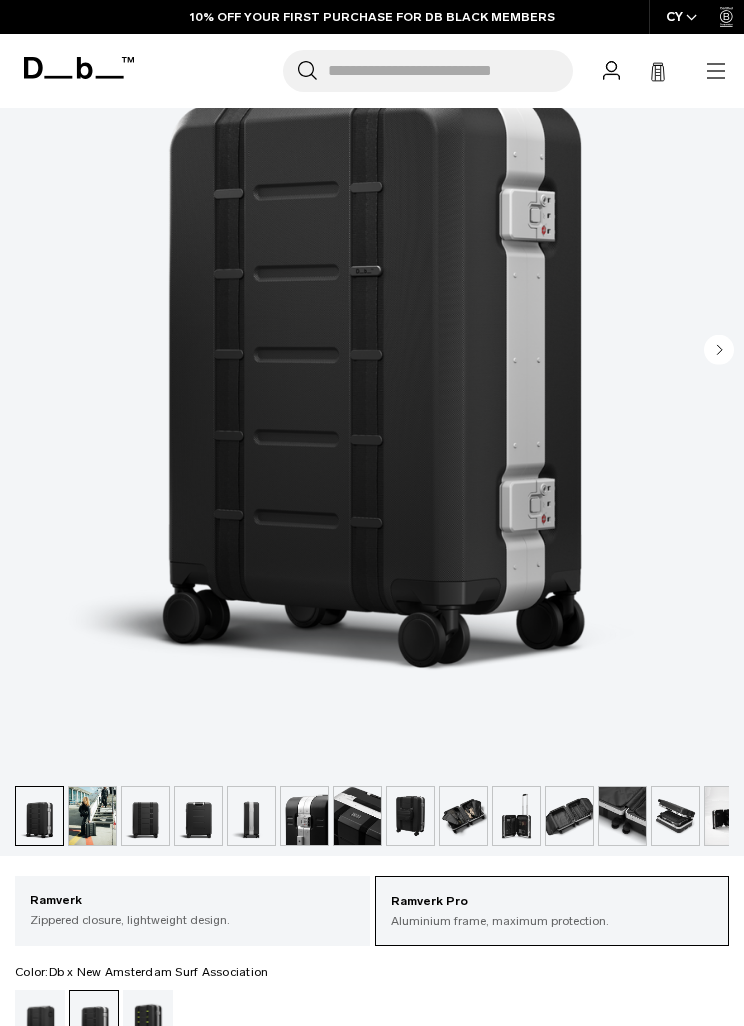 click at bounding box center [148, 1021] 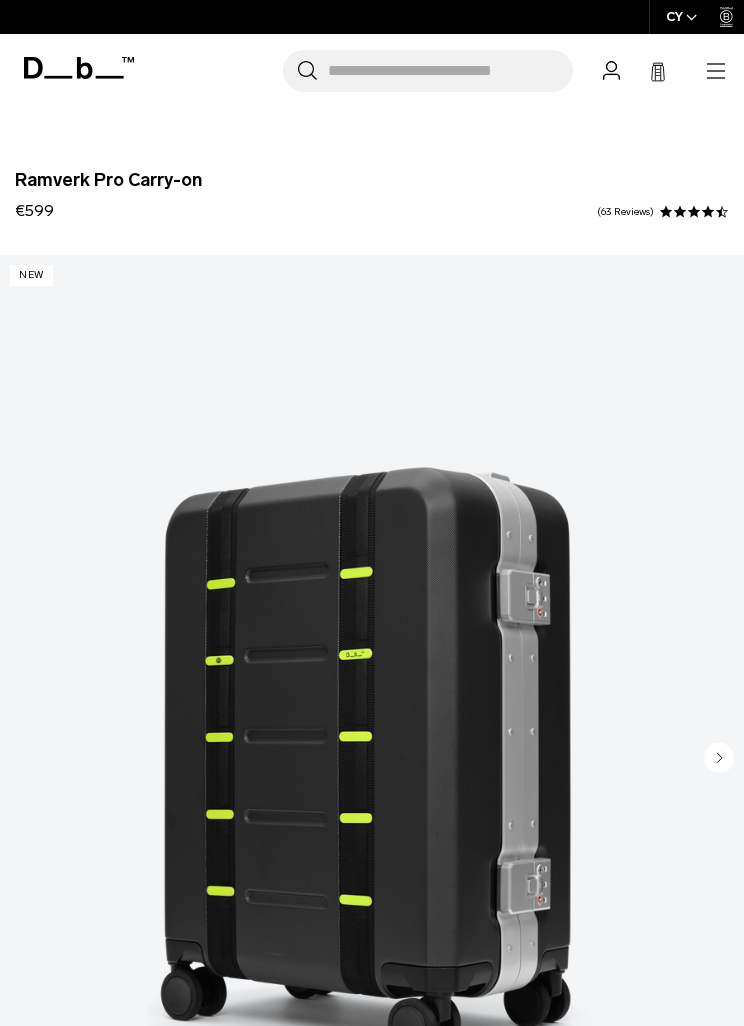 scroll, scrollTop: 392, scrollLeft: 0, axis: vertical 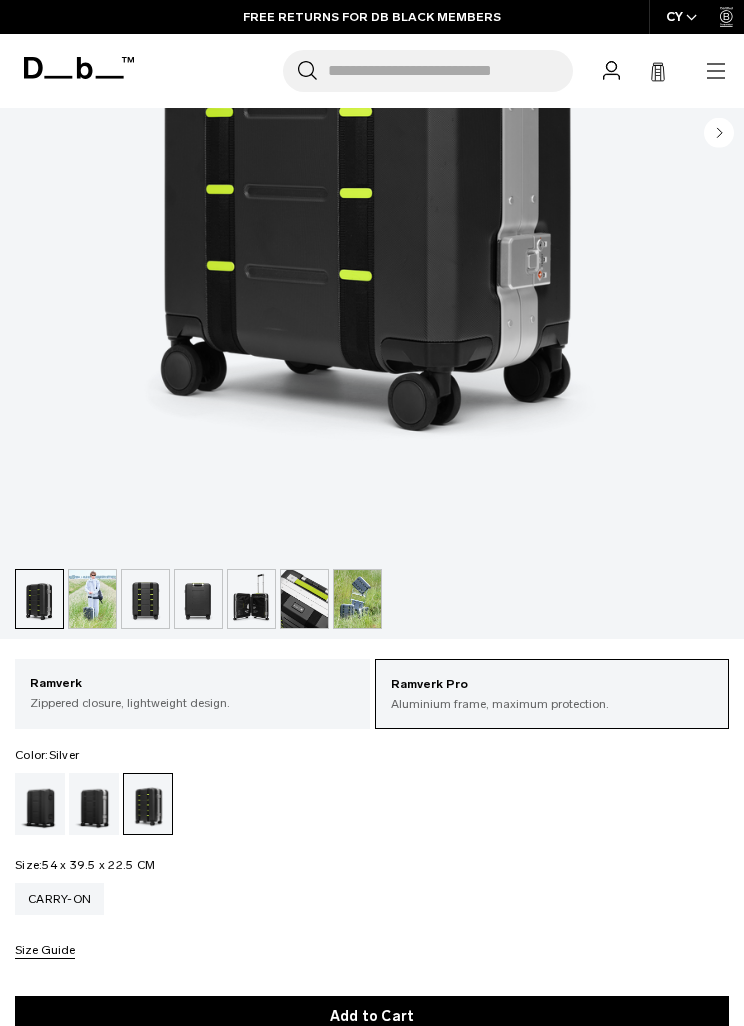 click at bounding box center (94, 804) 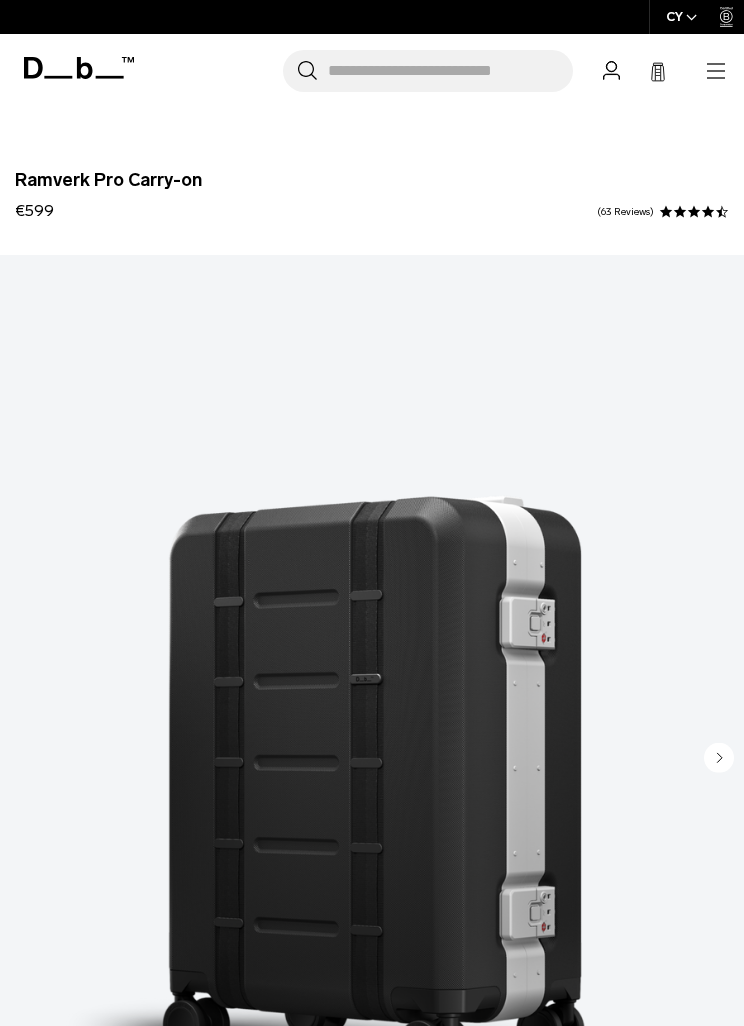 scroll, scrollTop: 235, scrollLeft: 0, axis: vertical 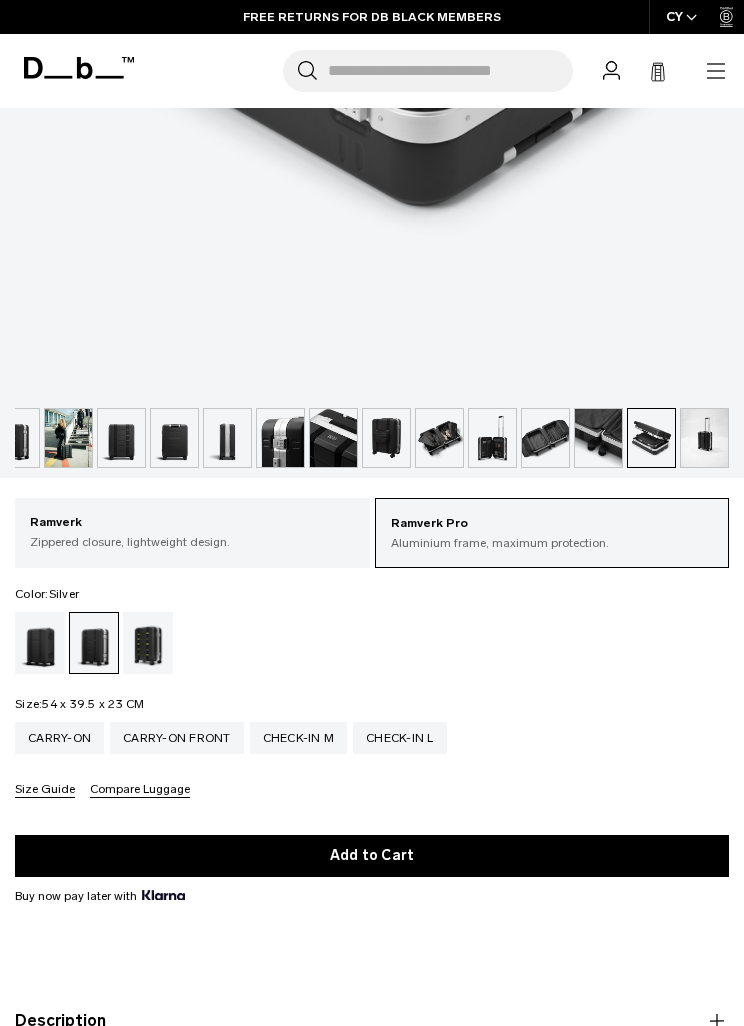 click on "Add to Cart" at bounding box center (372, 856) 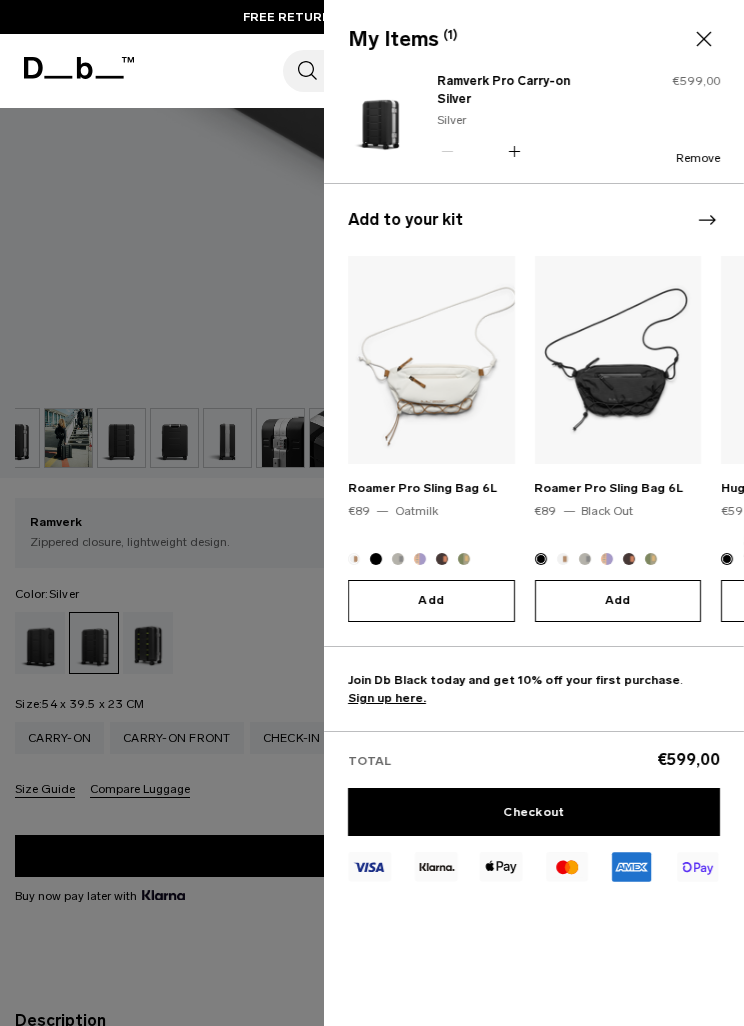 click at bounding box center [372, 513] 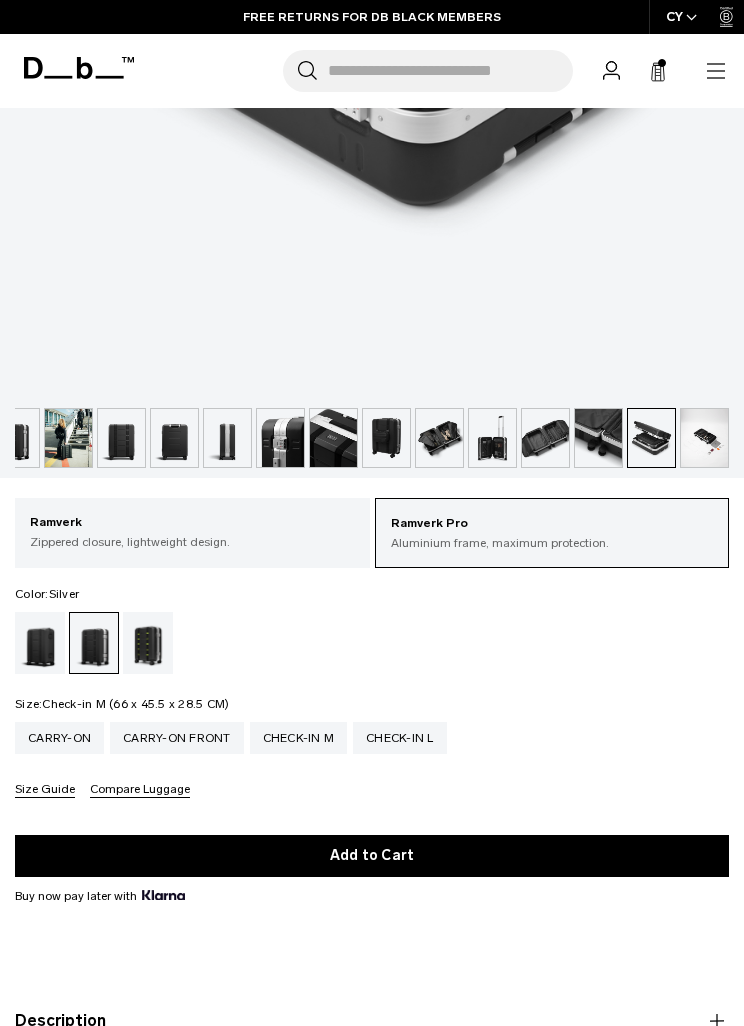 click on "Check-in M" at bounding box center (299, 738) 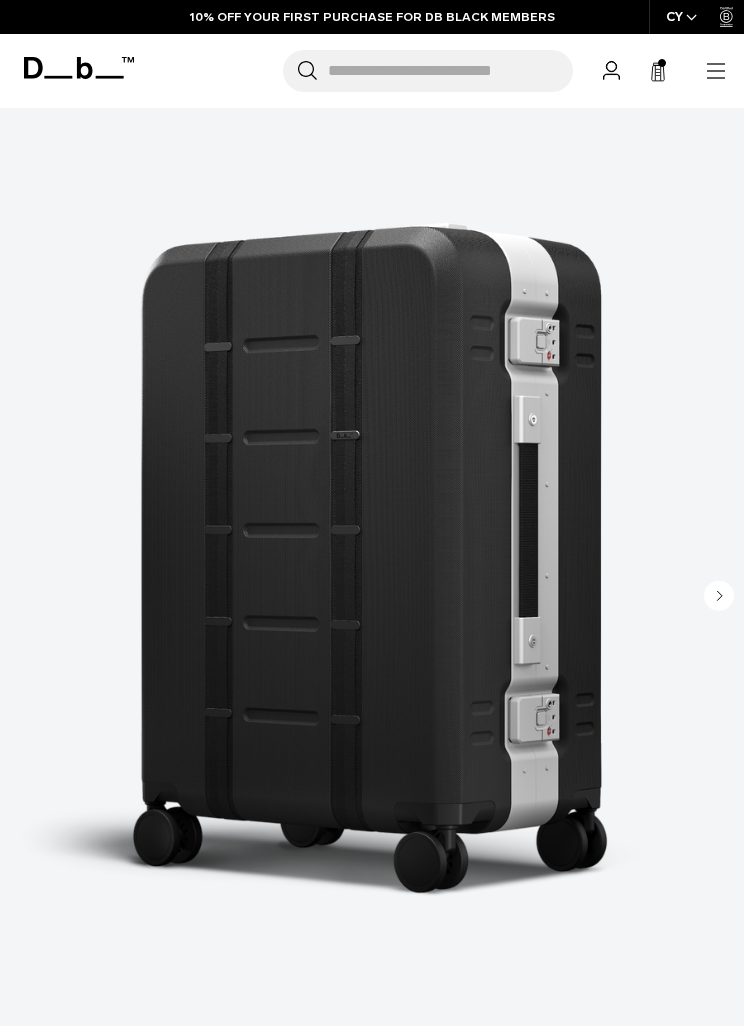 scroll, scrollTop: 221, scrollLeft: 0, axis: vertical 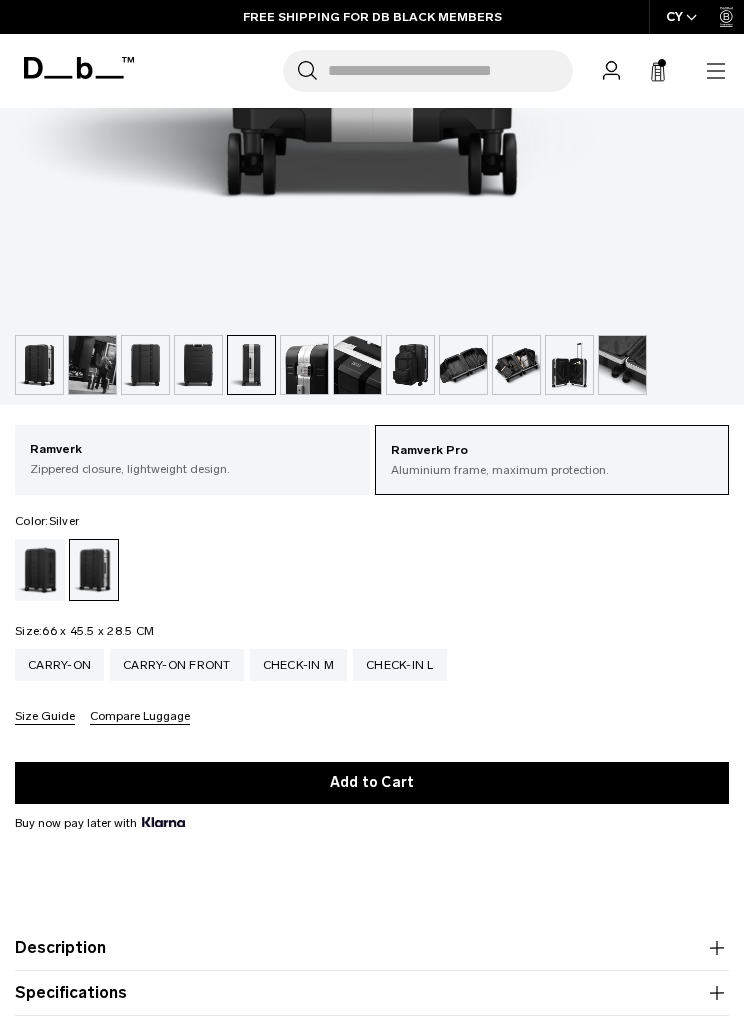 click on "Add to Cart" at bounding box center (372, 783) 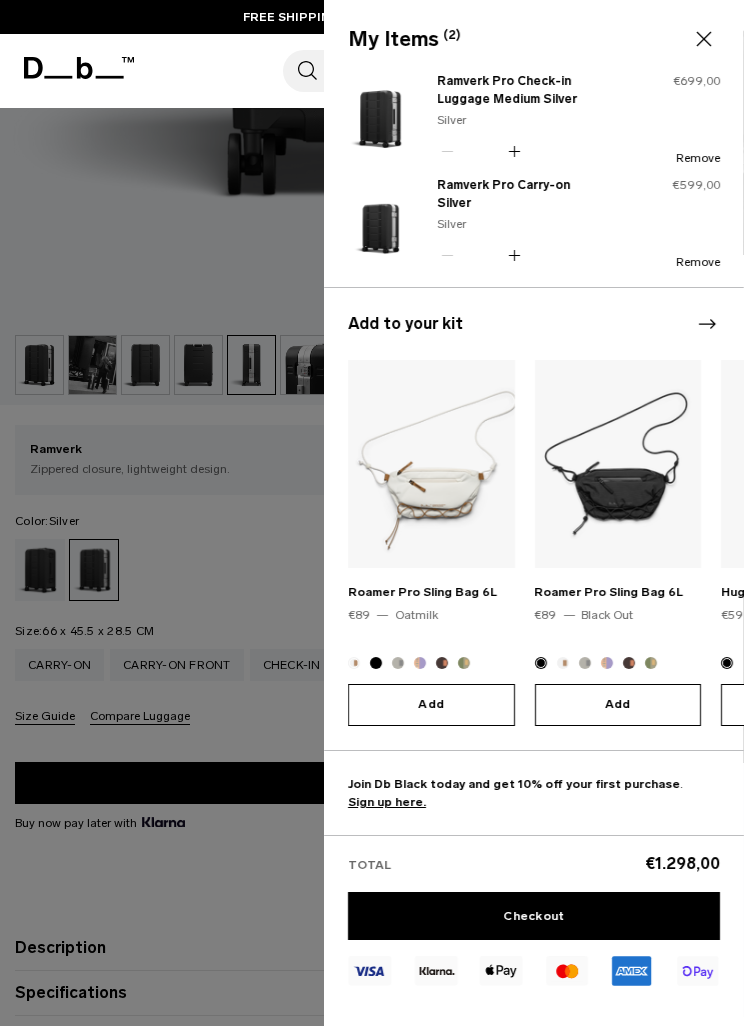 click at bounding box center [372, 513] 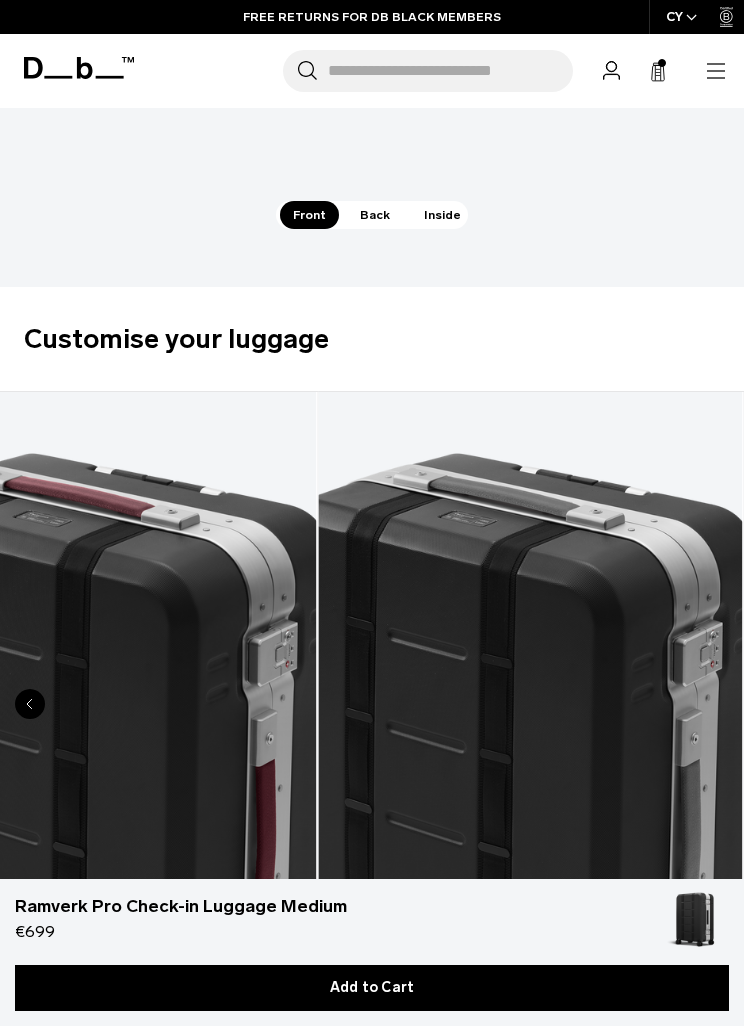 scroll, scrollTop: 5063, scrollLeft: 0, axis: vertical 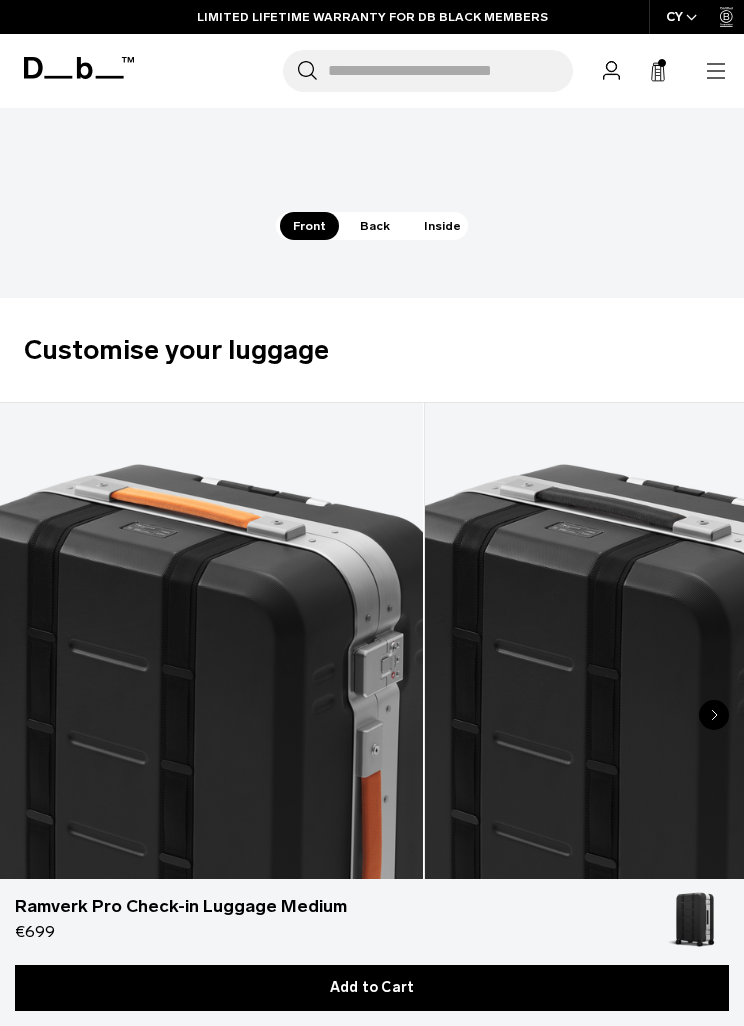 click 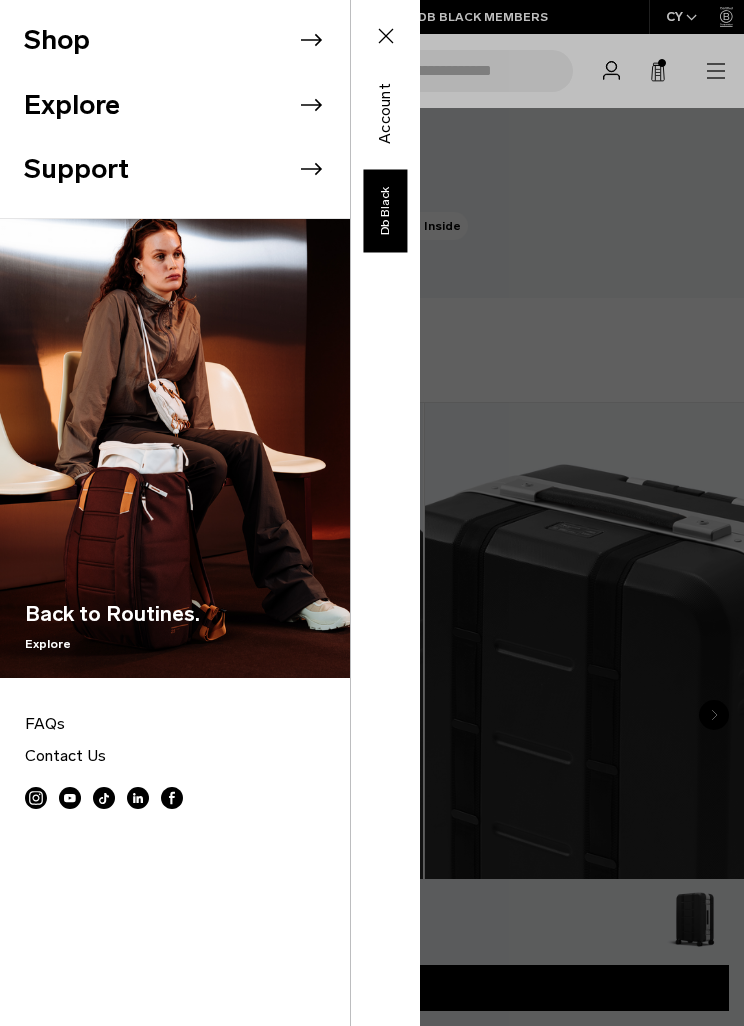 click on "Explore" at bounding box center (187, 105) 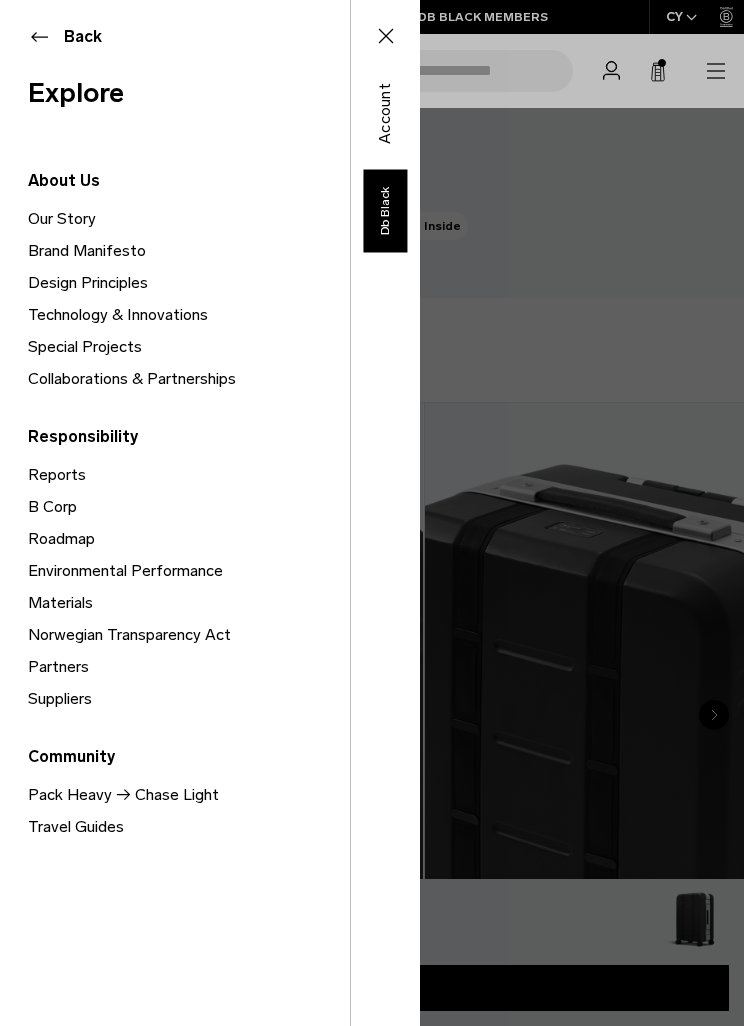 click on "Back" at bounding box center [175, 37] 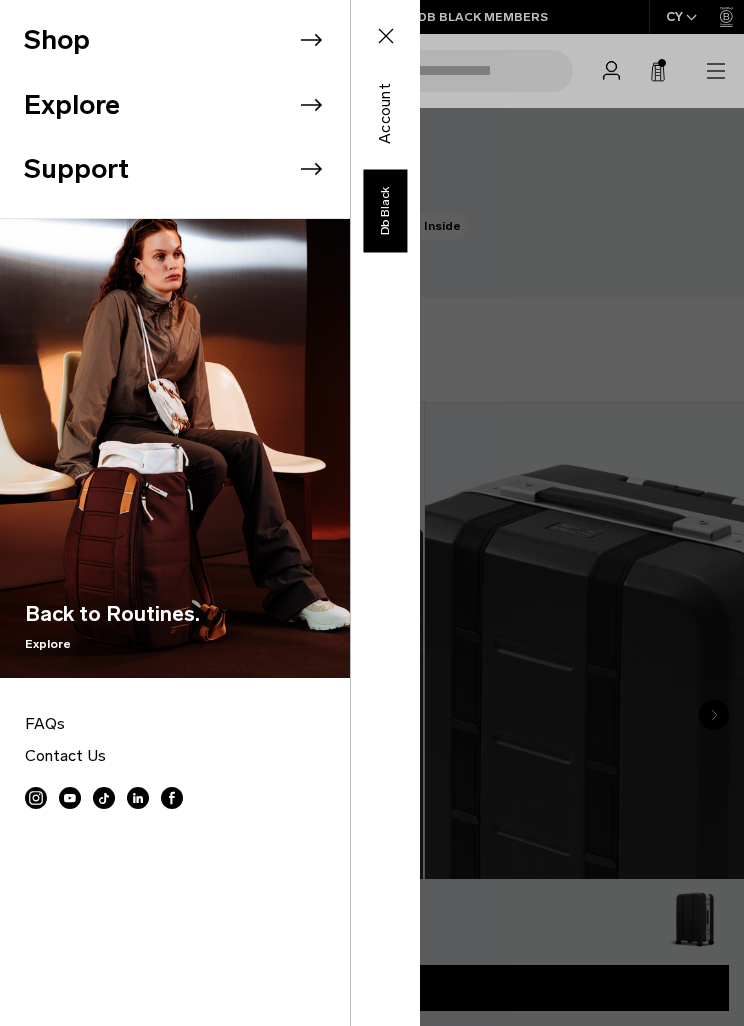click 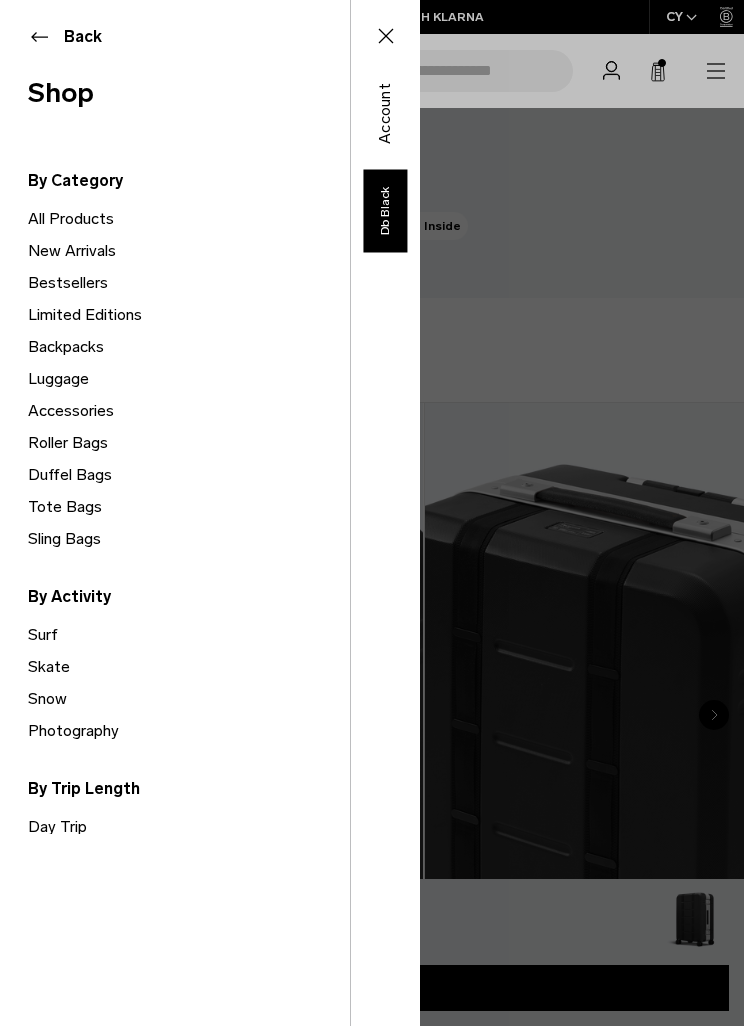 click on "Accessories" at bounding box center (189, 411) 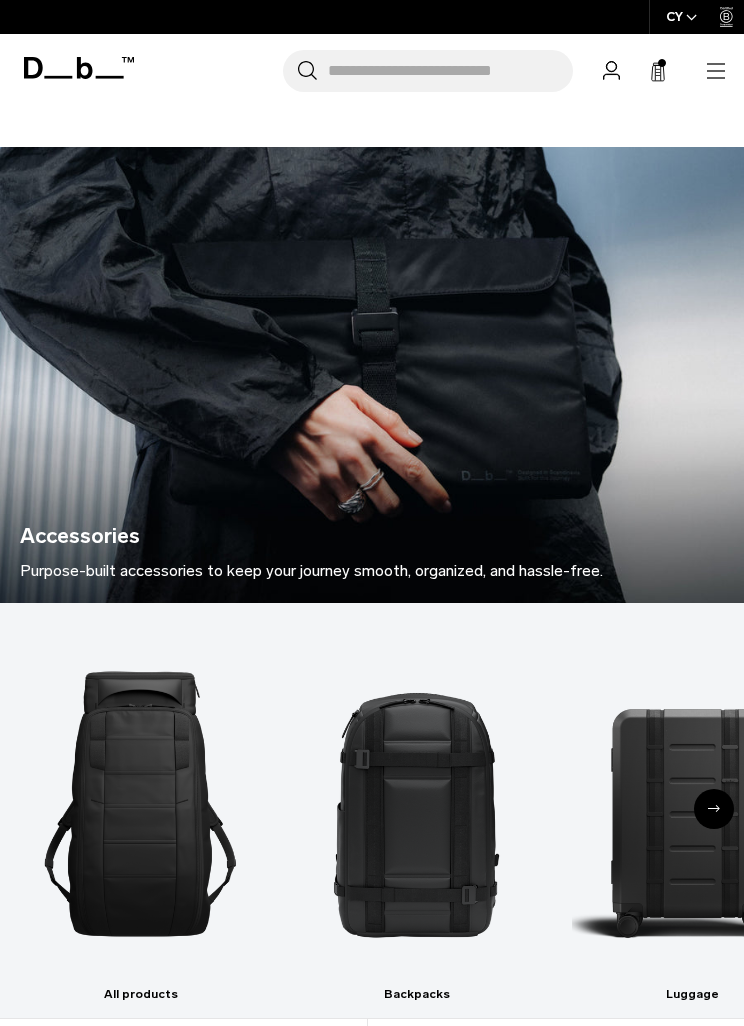 scroll, scrollTop: 0, scrollLeft: 0, axis: both 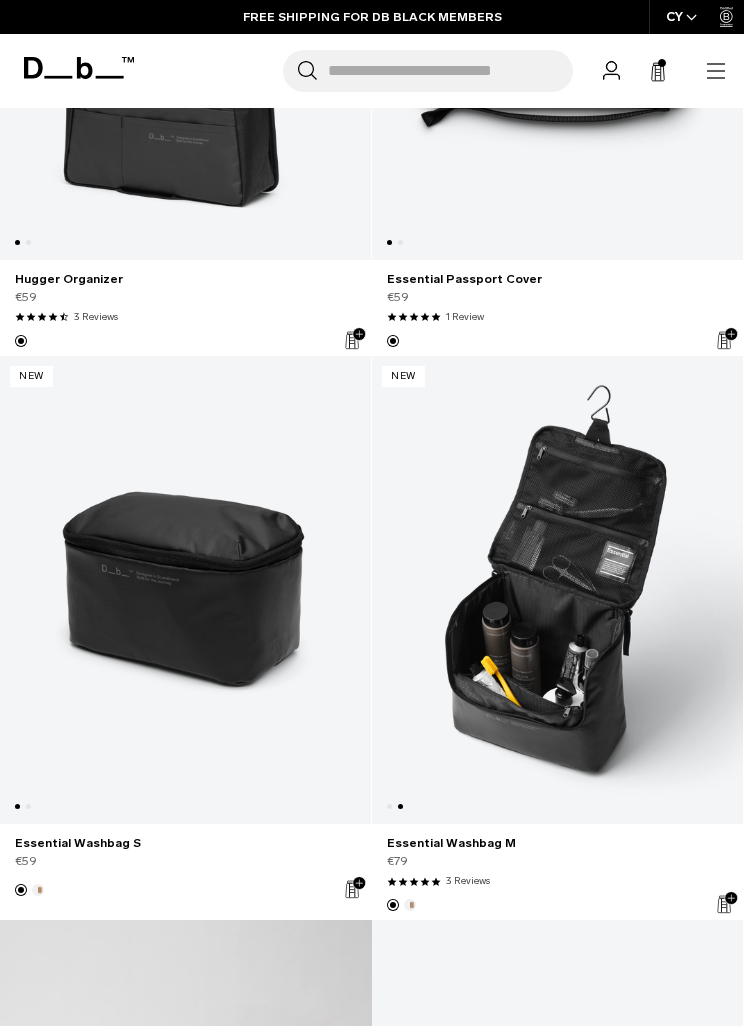 click 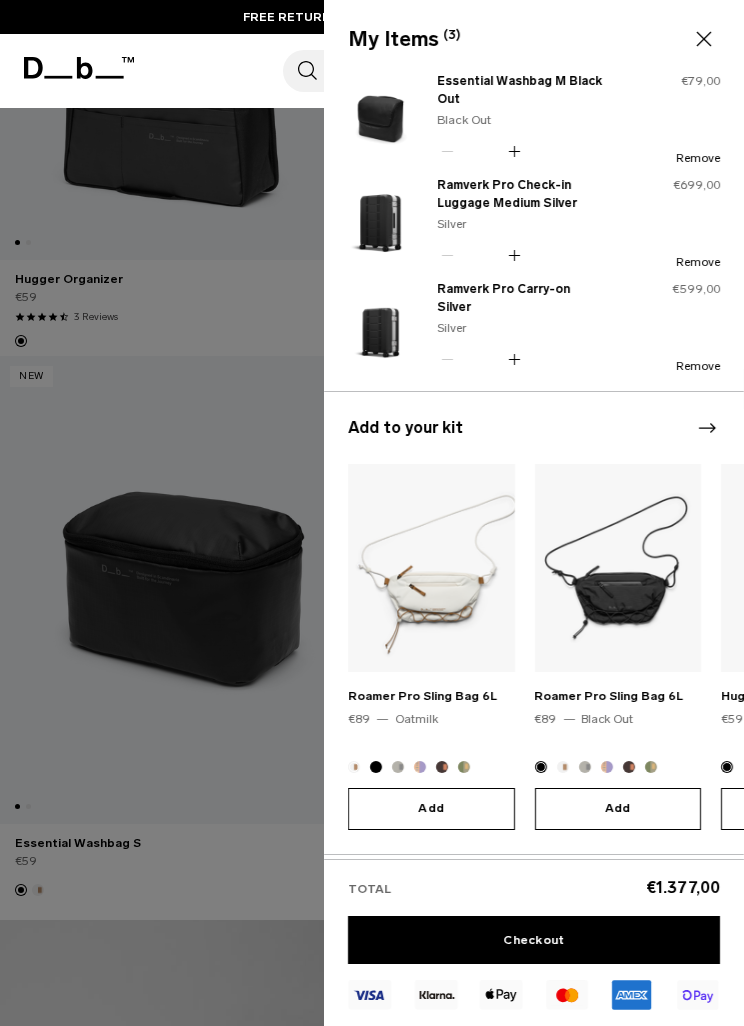 click at bounding box center [372, 513] 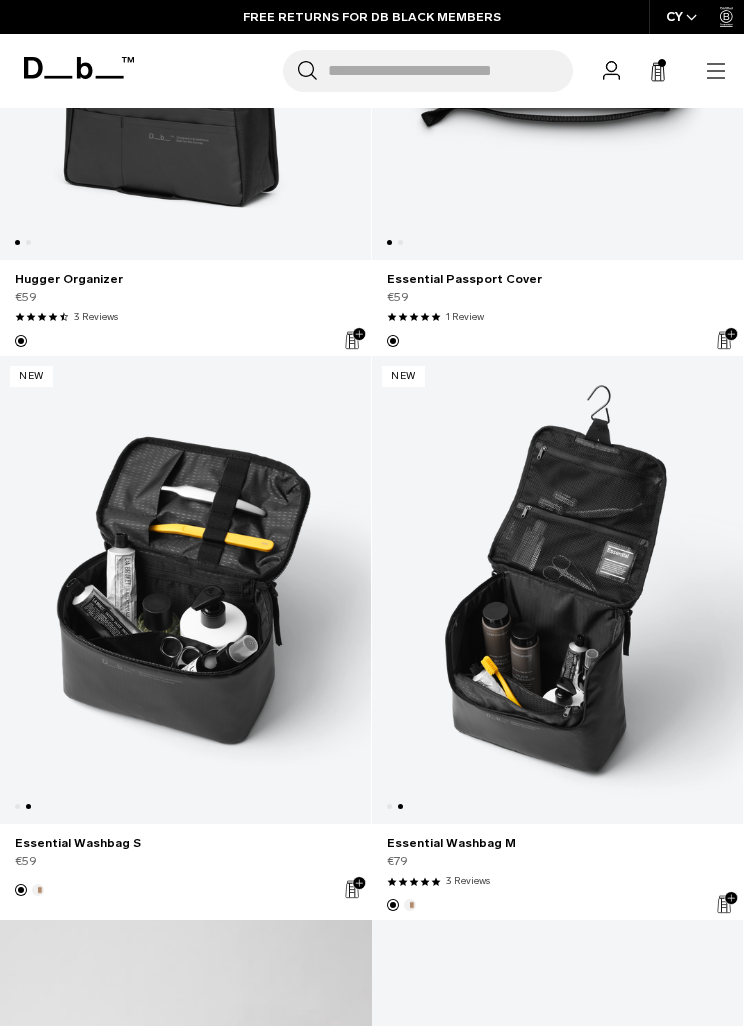 scroll, scrollTop: 0, scrollLeft: 371, axis: horizontal 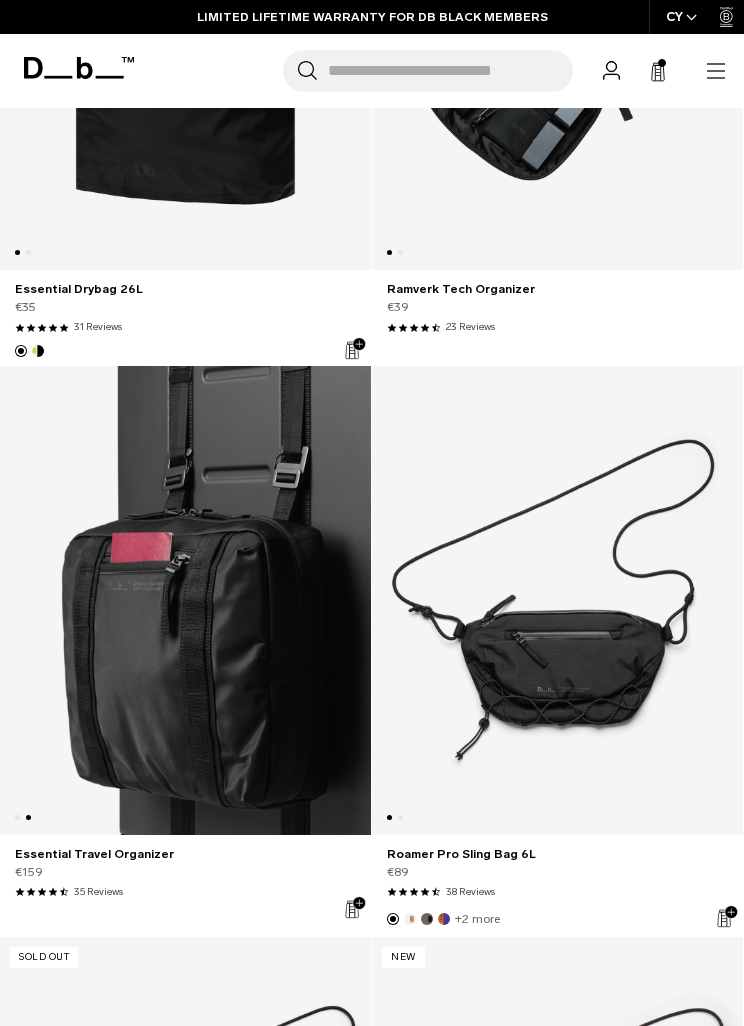 click at bounding box center (185, 600) 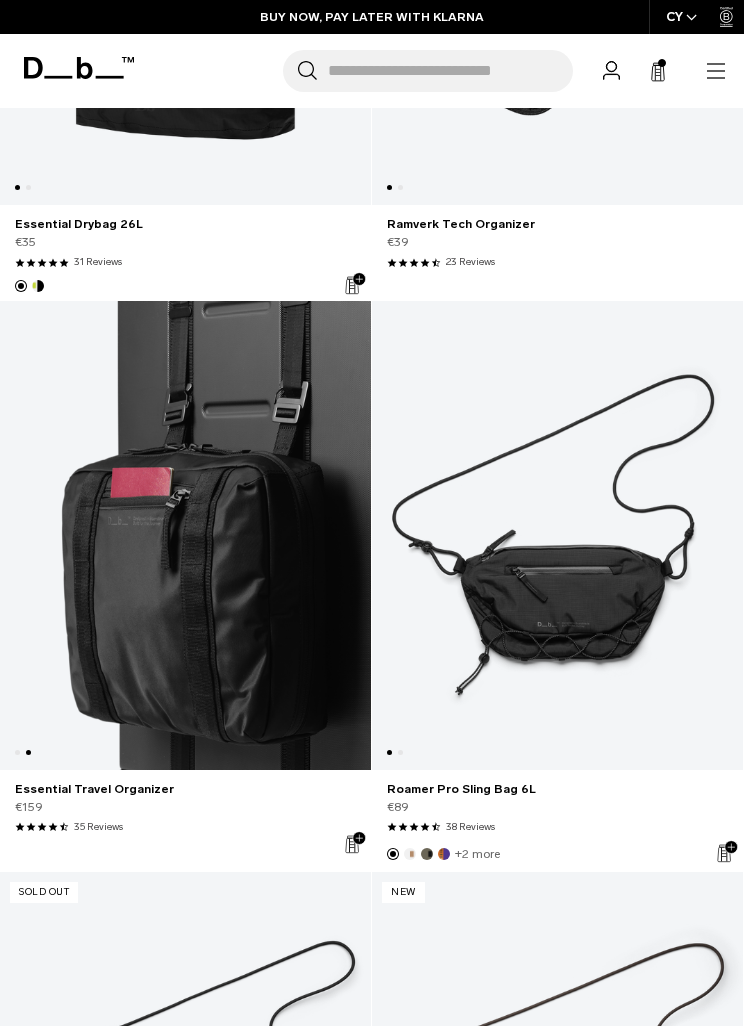 click on "Ramverk Tech Organizer
€39
4.7 star rating      23 Reviews" at bounding box center (557, 242) 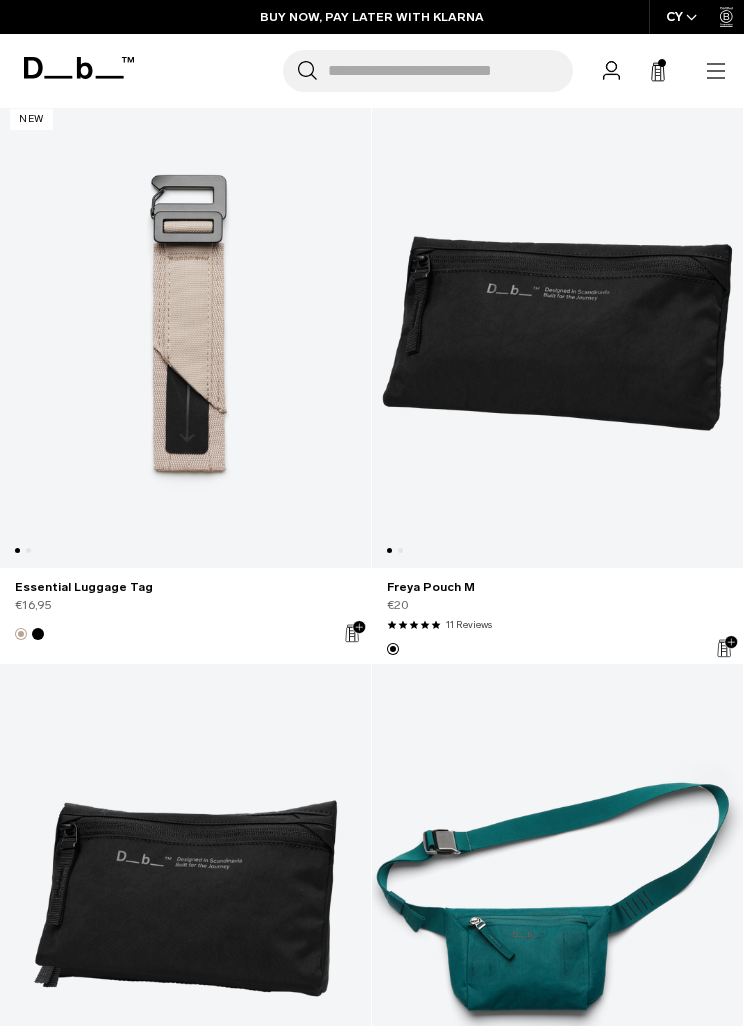 click 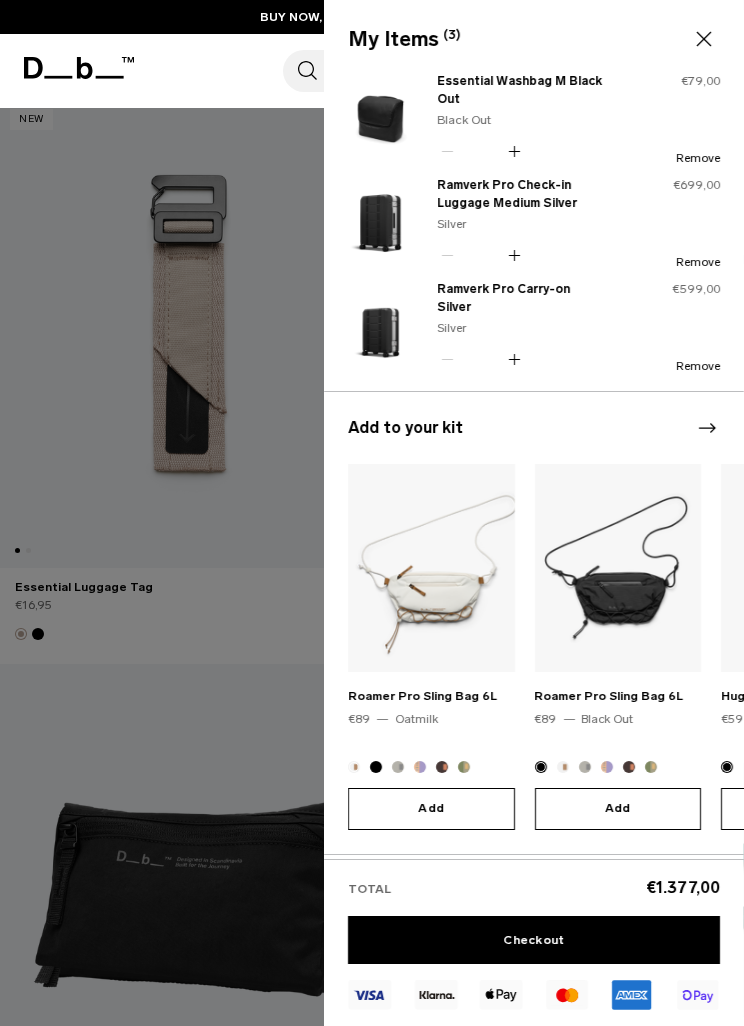 click at bounding box center [372, 513] 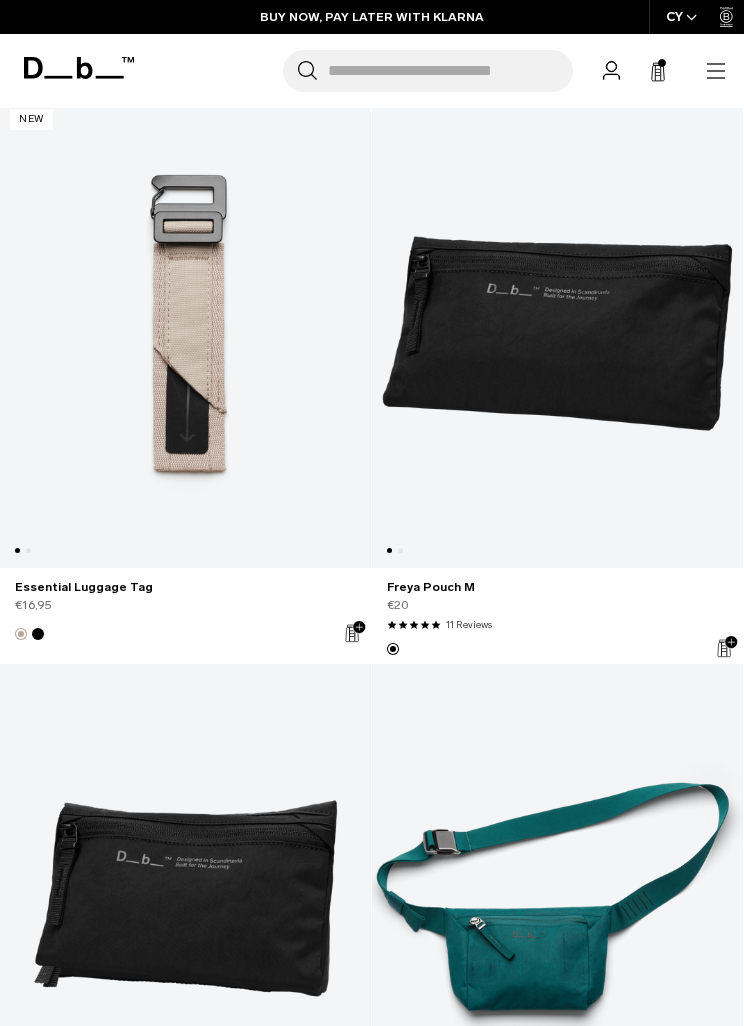 click at bounding box center (662, 63) 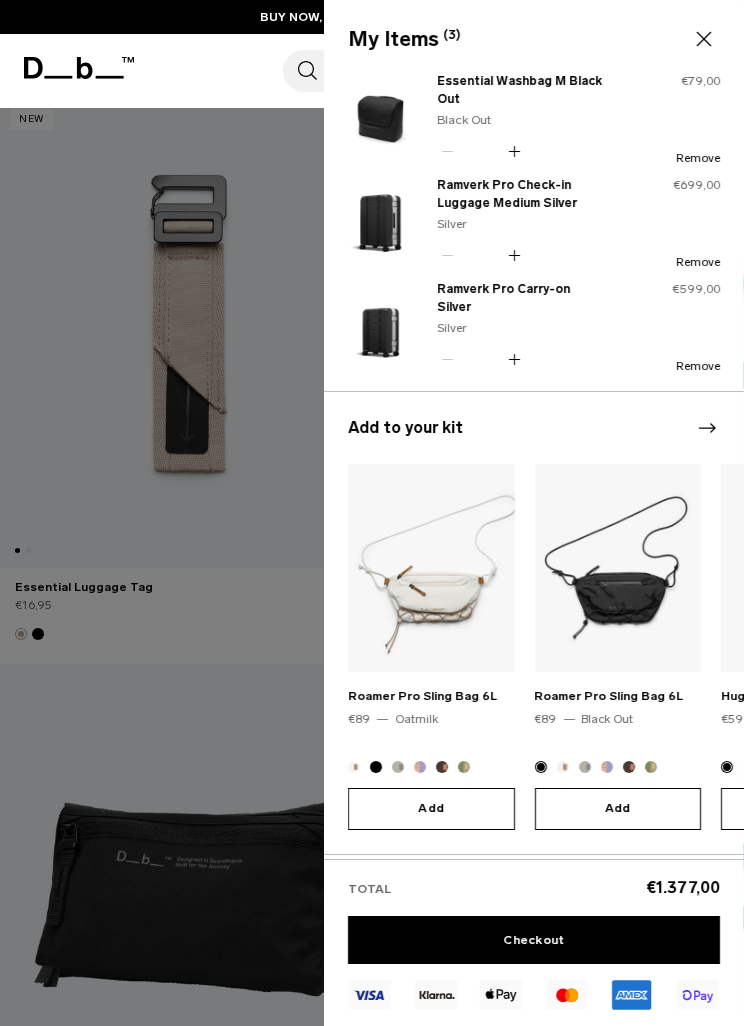 click on "Remove" at bounding box center (698, 366) 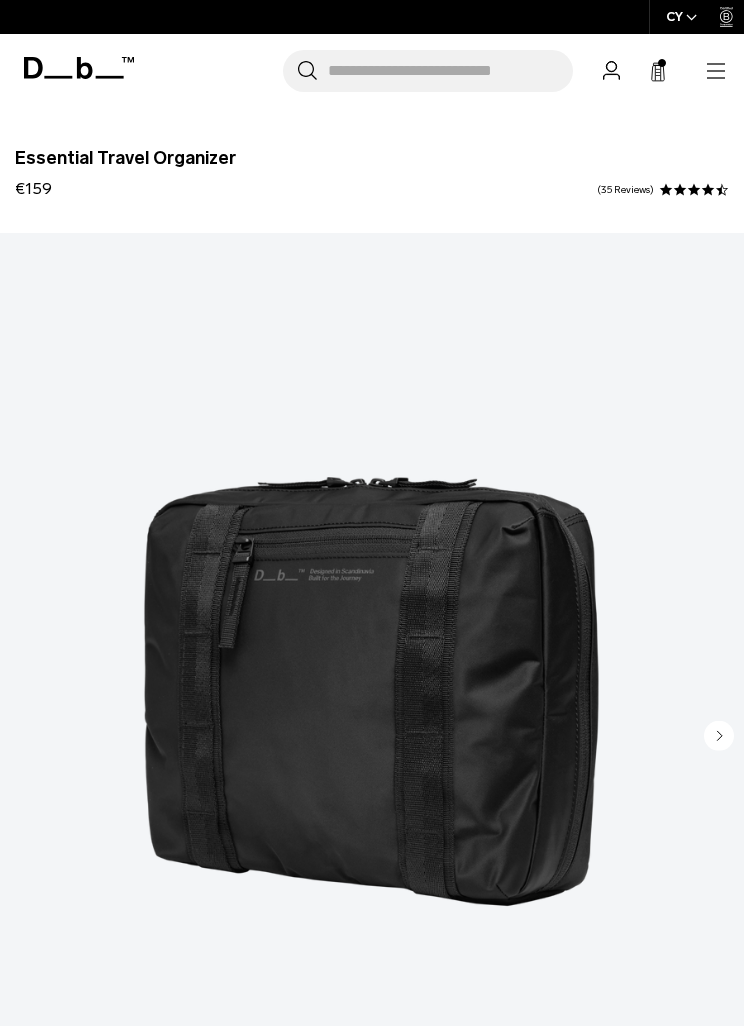 scroll, scrollTop: 0, scrollLeft: 0, axis: both 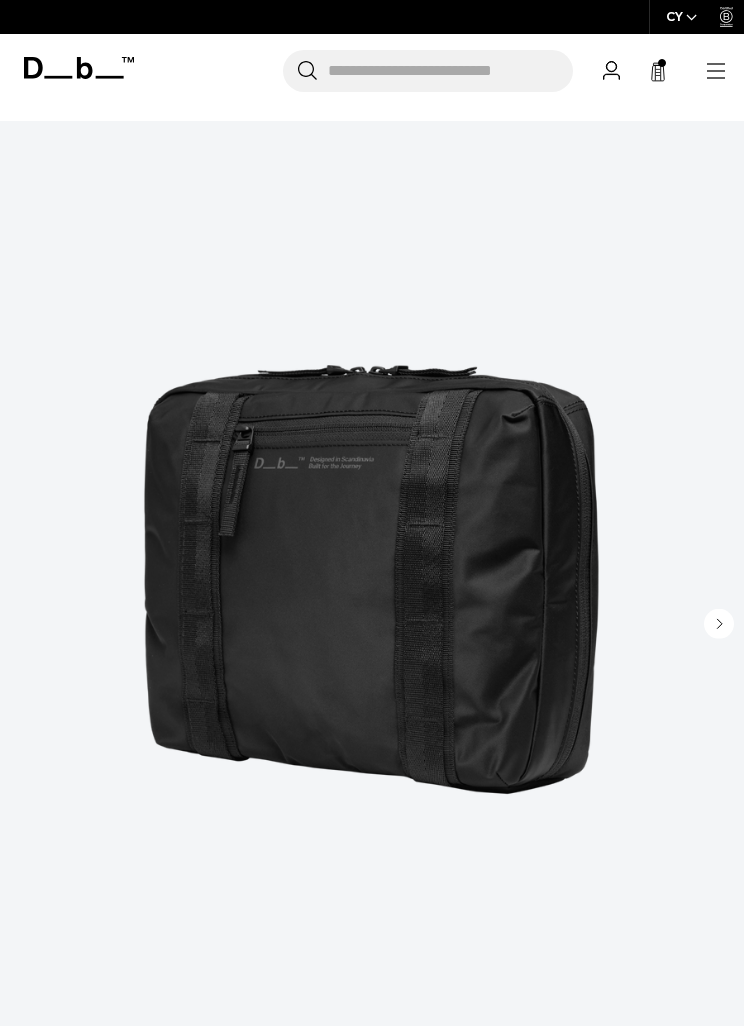 click 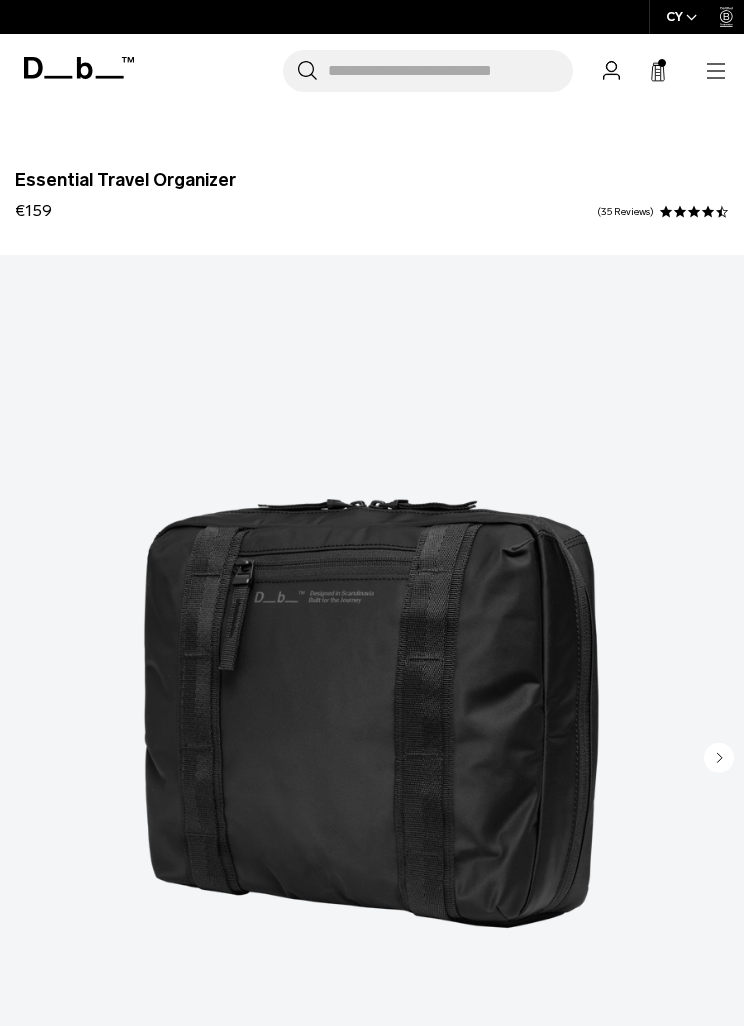 scroll, scrollTop: 0, scrollLeft: 0, axis: both 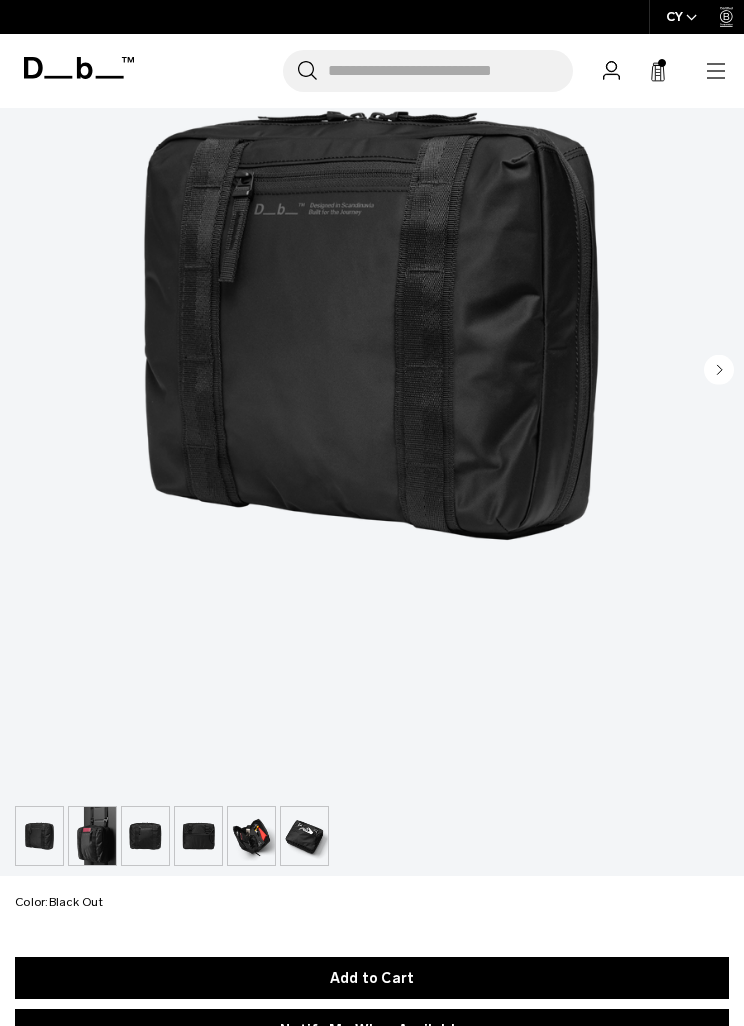 click at bounding box center (145, 836) 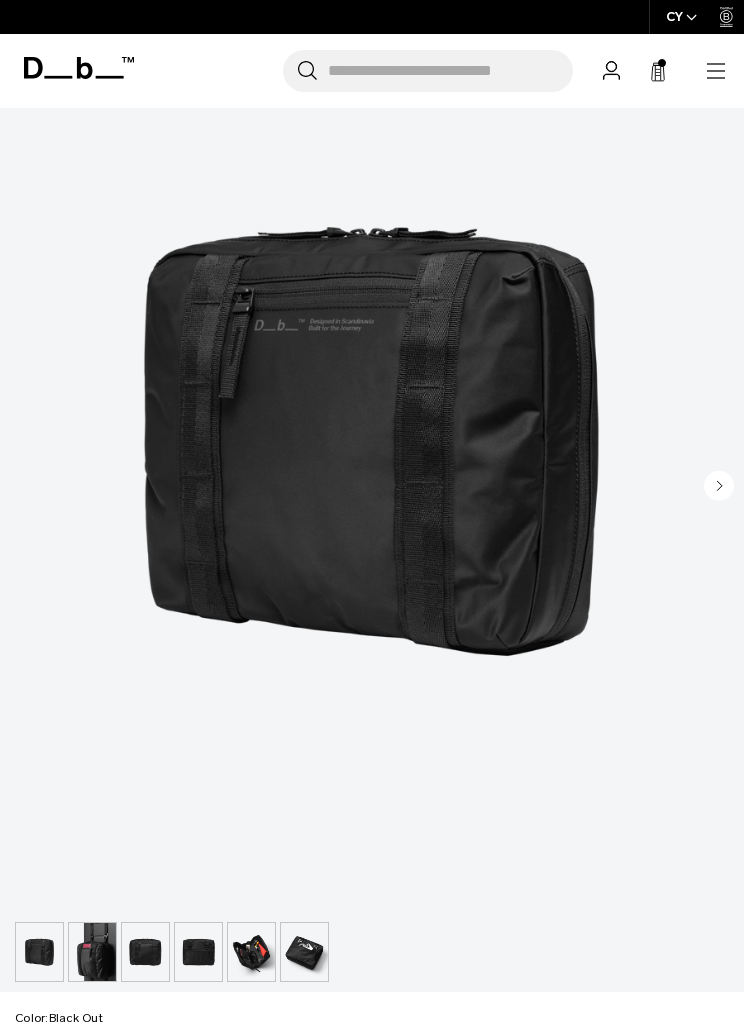 scroll, scrollTop: 268, scrollLeft: 0, axis: vertical 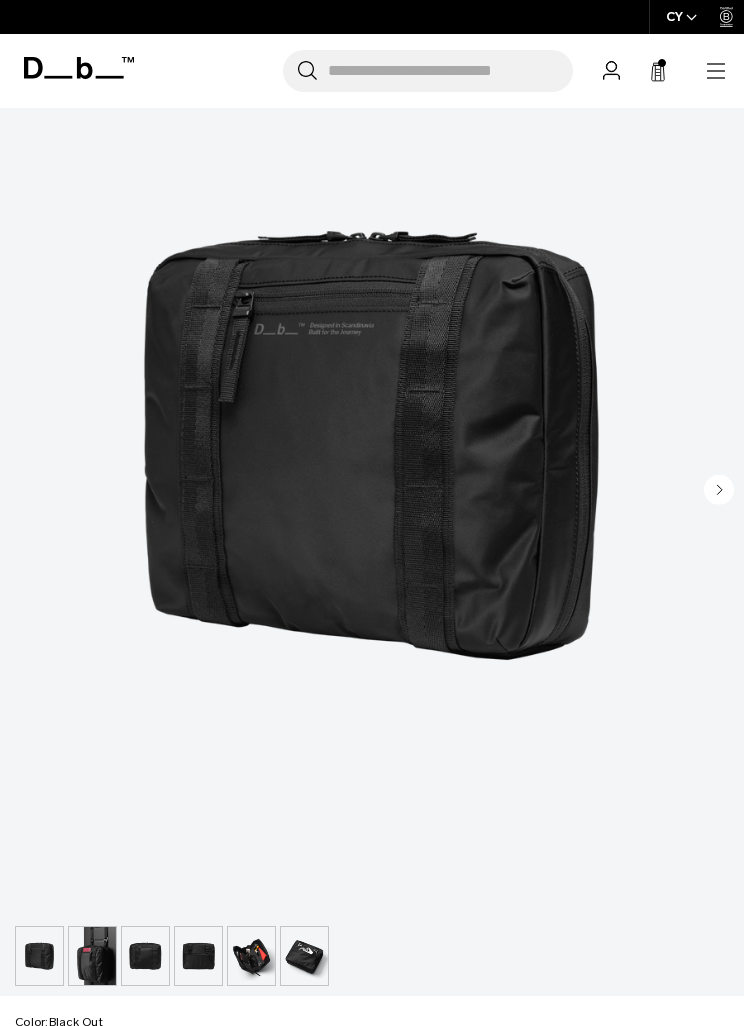 click 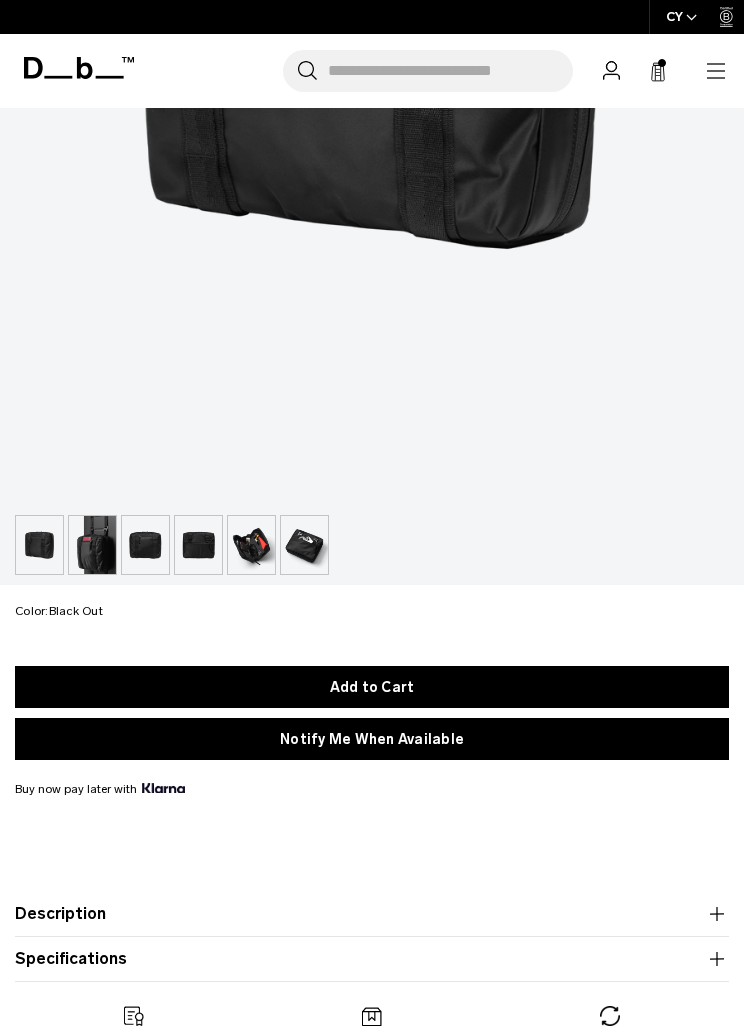 scroll, scrollTop: 679, scrollLeft: 0, axis: vertical 